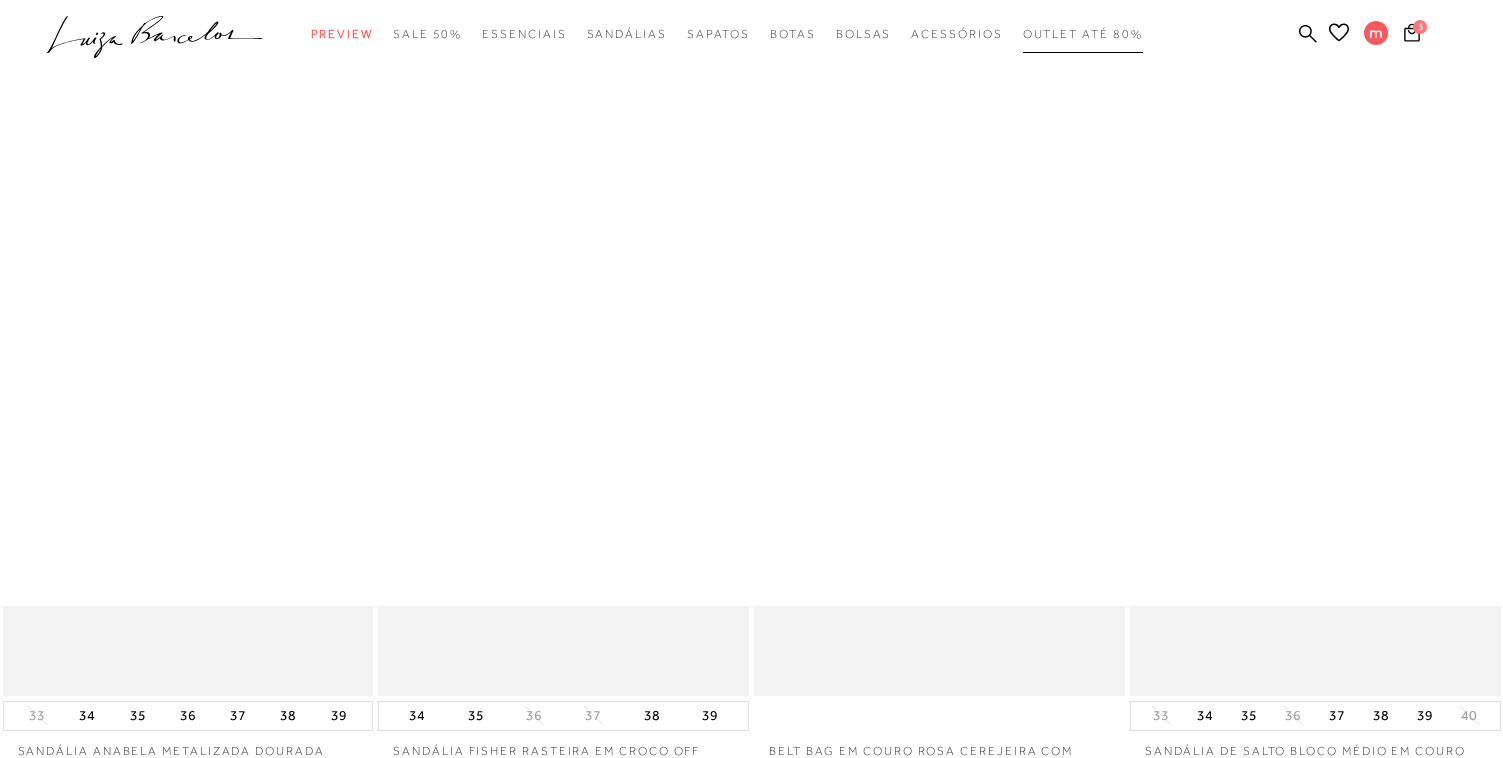 scroll, scrollTop: 0, scrollLeft: 0, axis: both 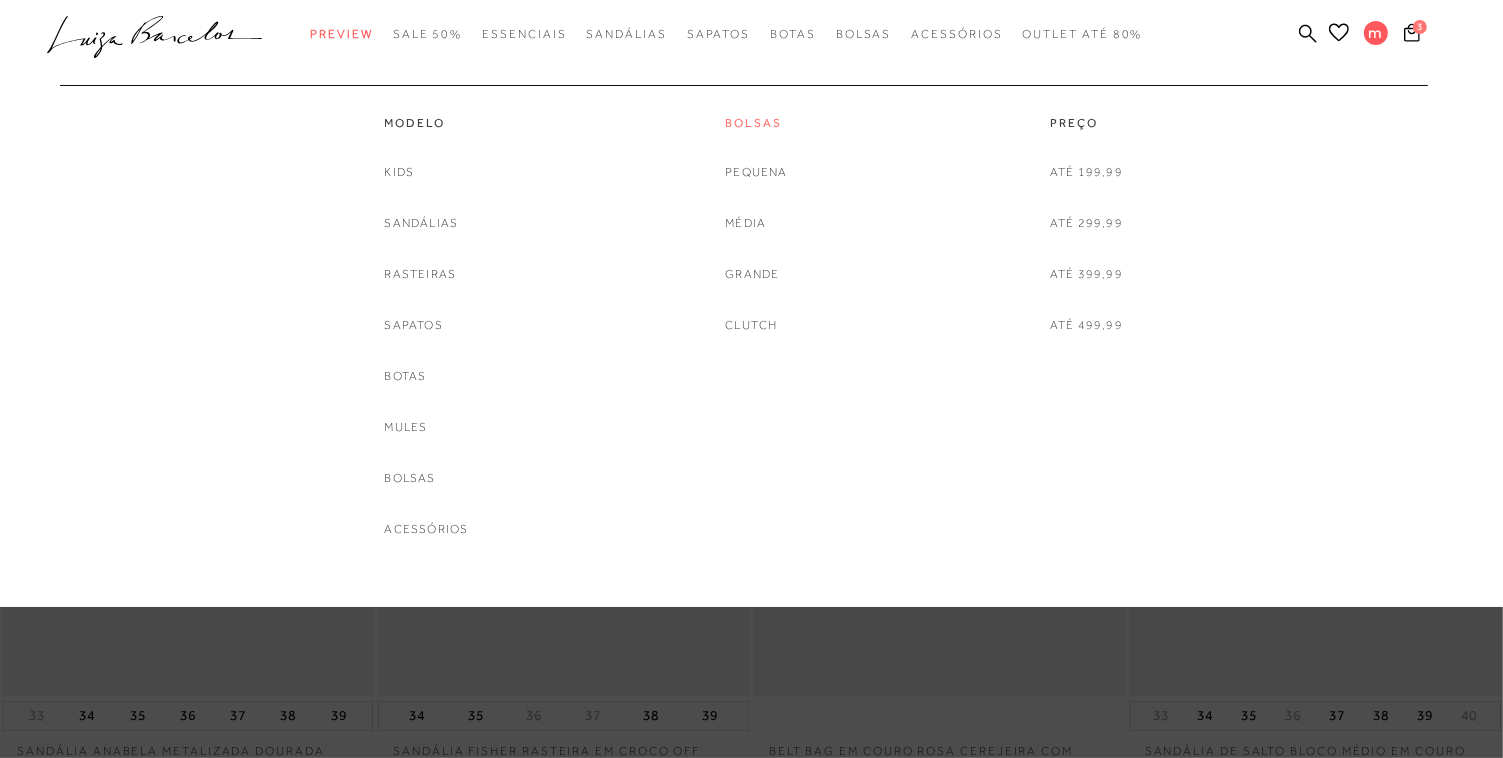click on "Bolsas" at bounding box center [756, 123] 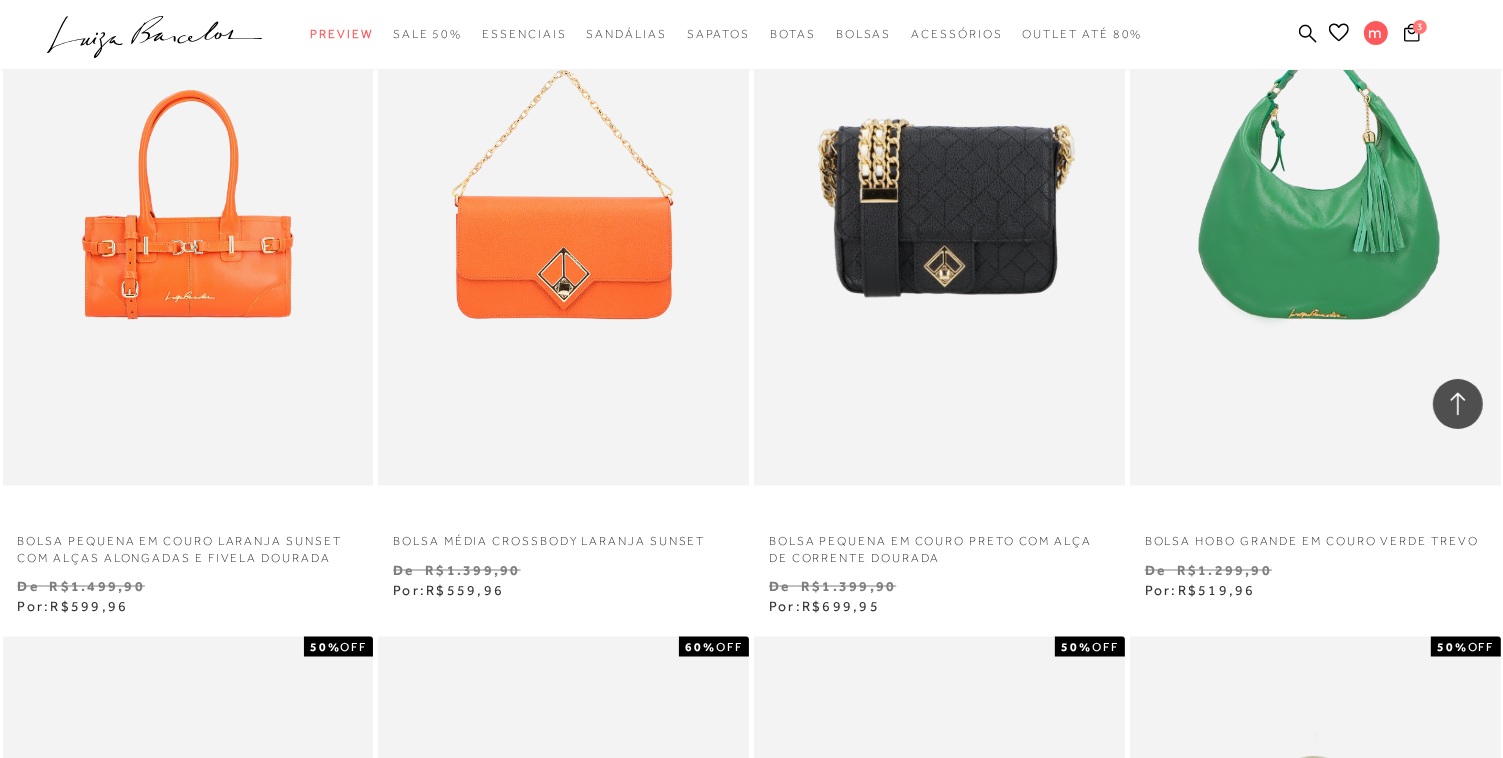 scroll, scrollTop: 3040, scrollLeft: 0, axis: vertical 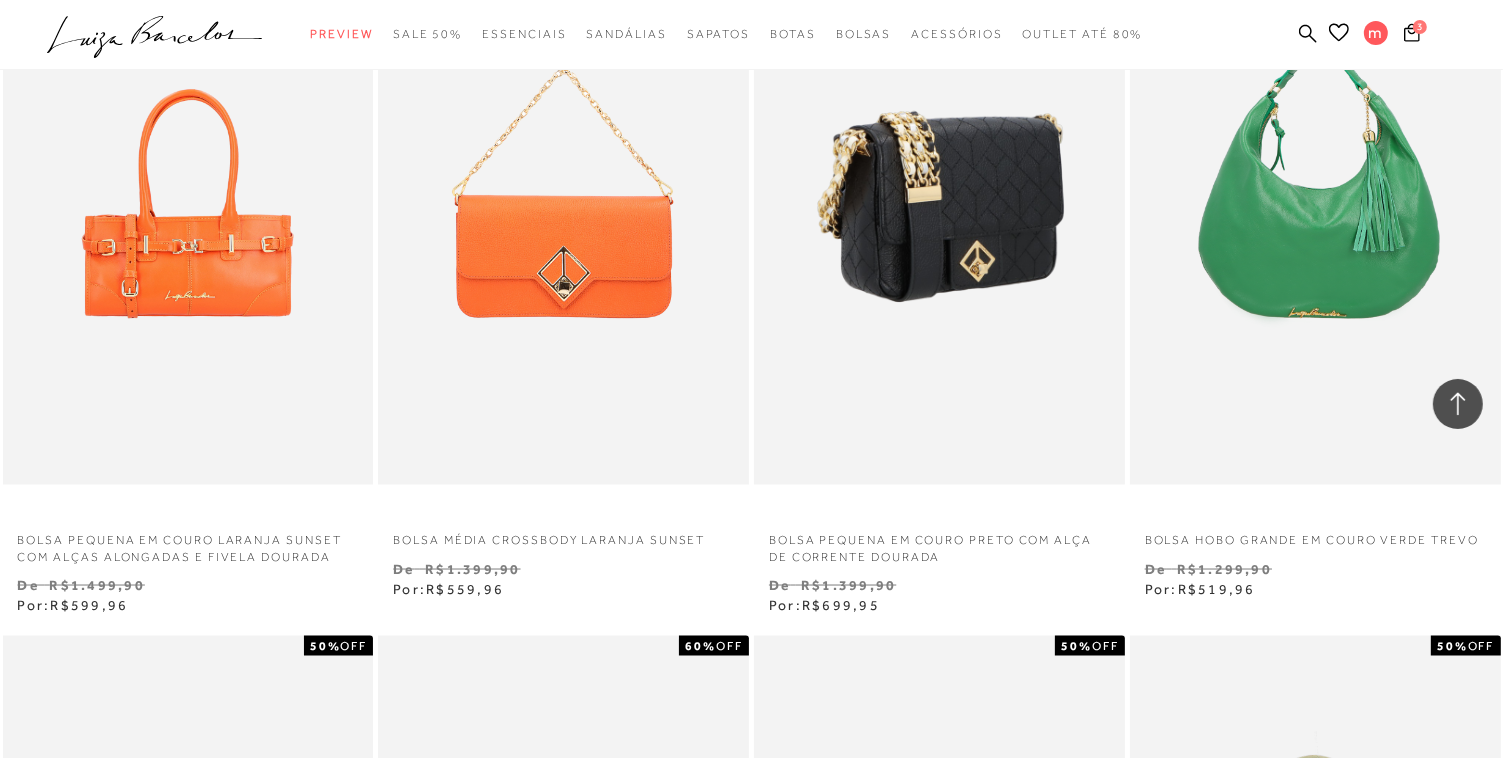 click at bounding box center [940, 207] 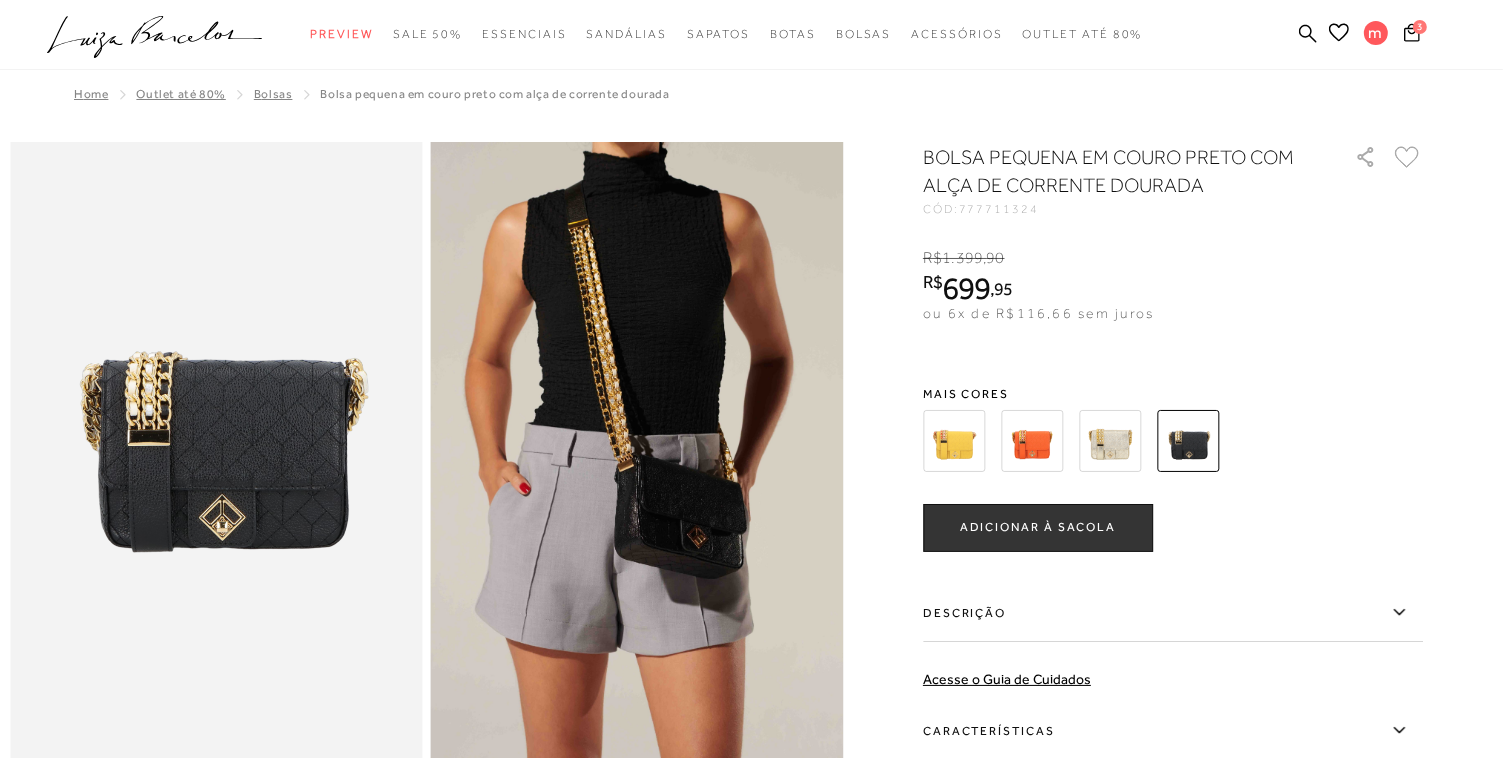 scroll, scrollTop: 0, scrollLeft: 0, axis: both 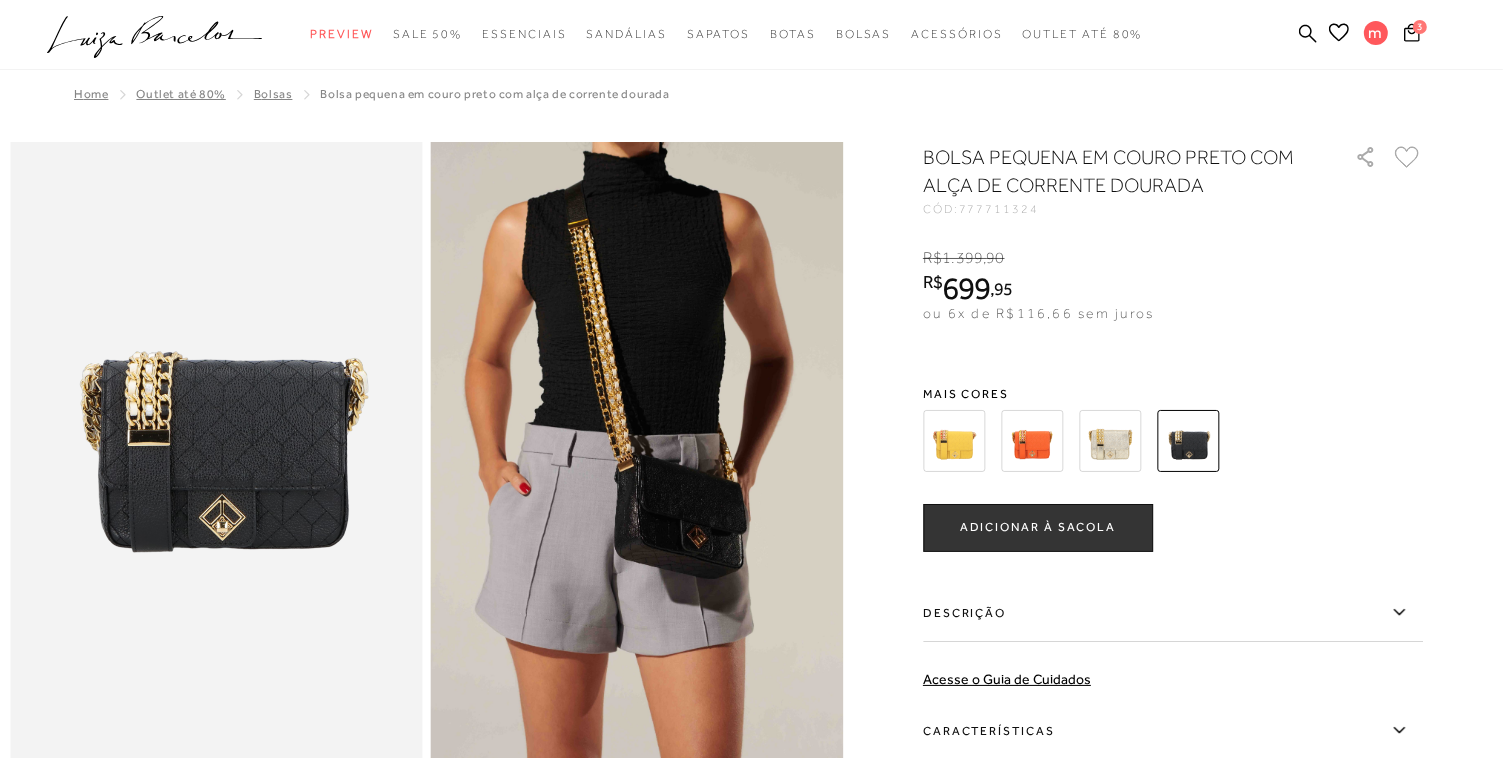 drag, startPoint x: 1049, startPoint y: 534, endPoint x: 1044, endPoint y: 544, distance: 11.18034 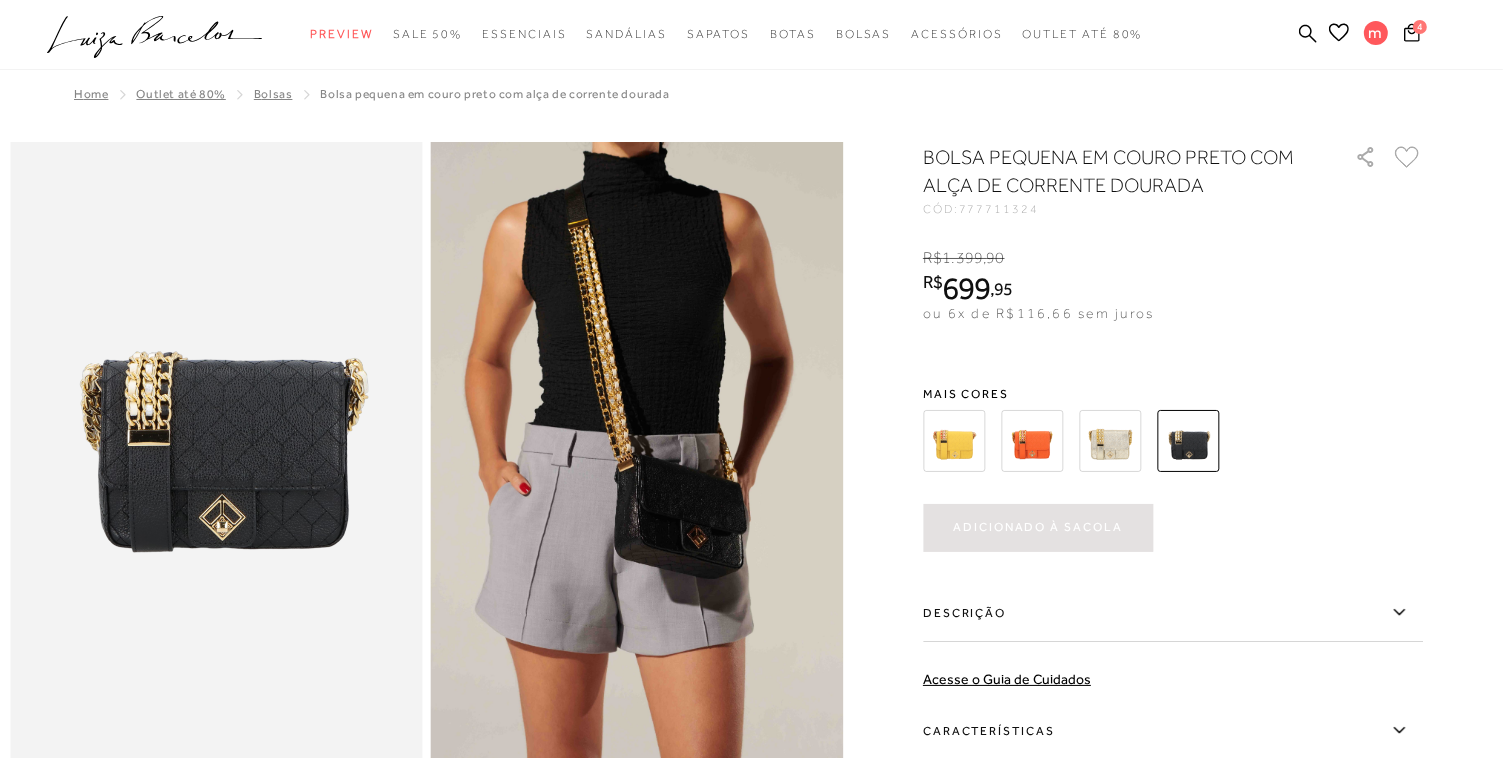 scroll, scrollTop: 0, scrollLeft: 0, axis: both 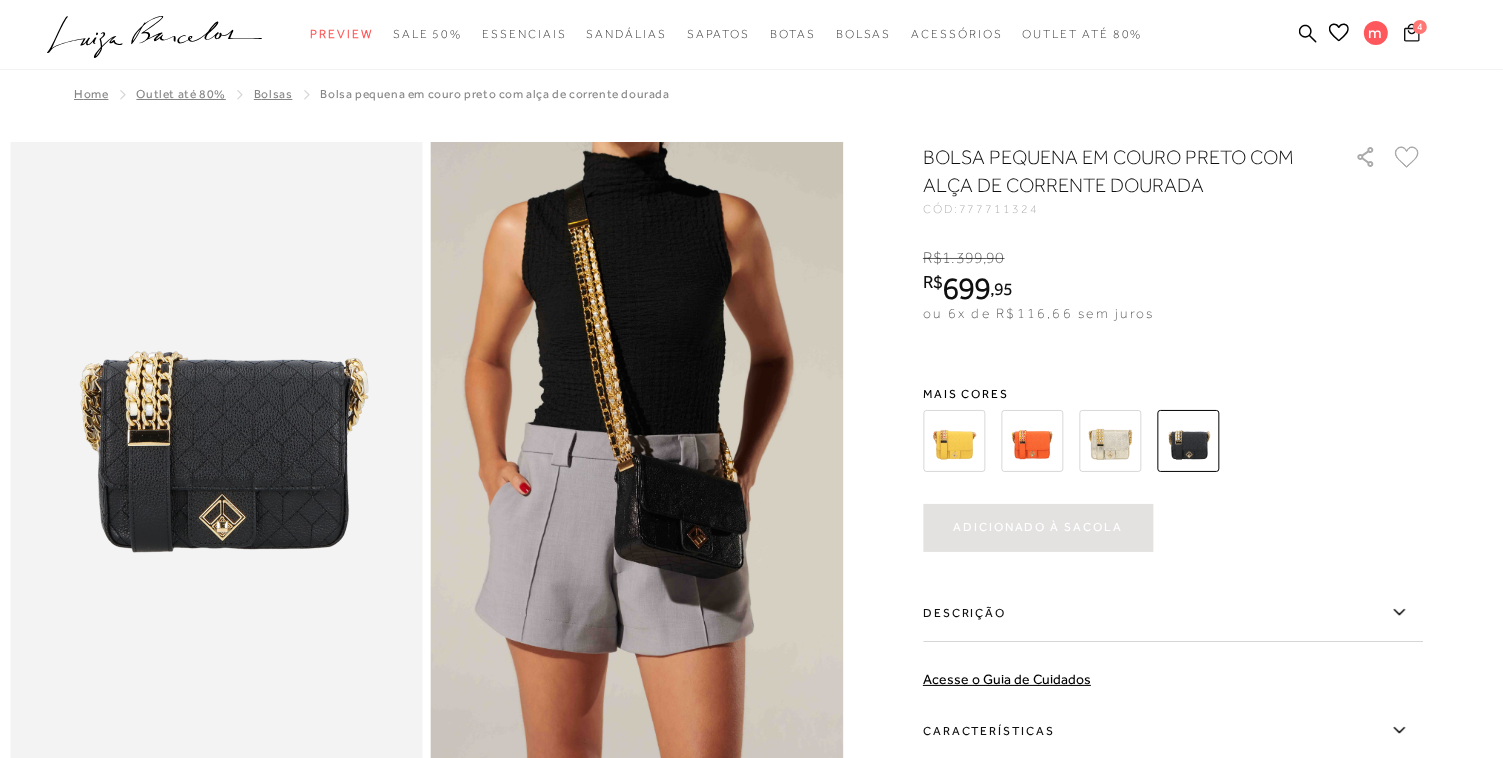 click 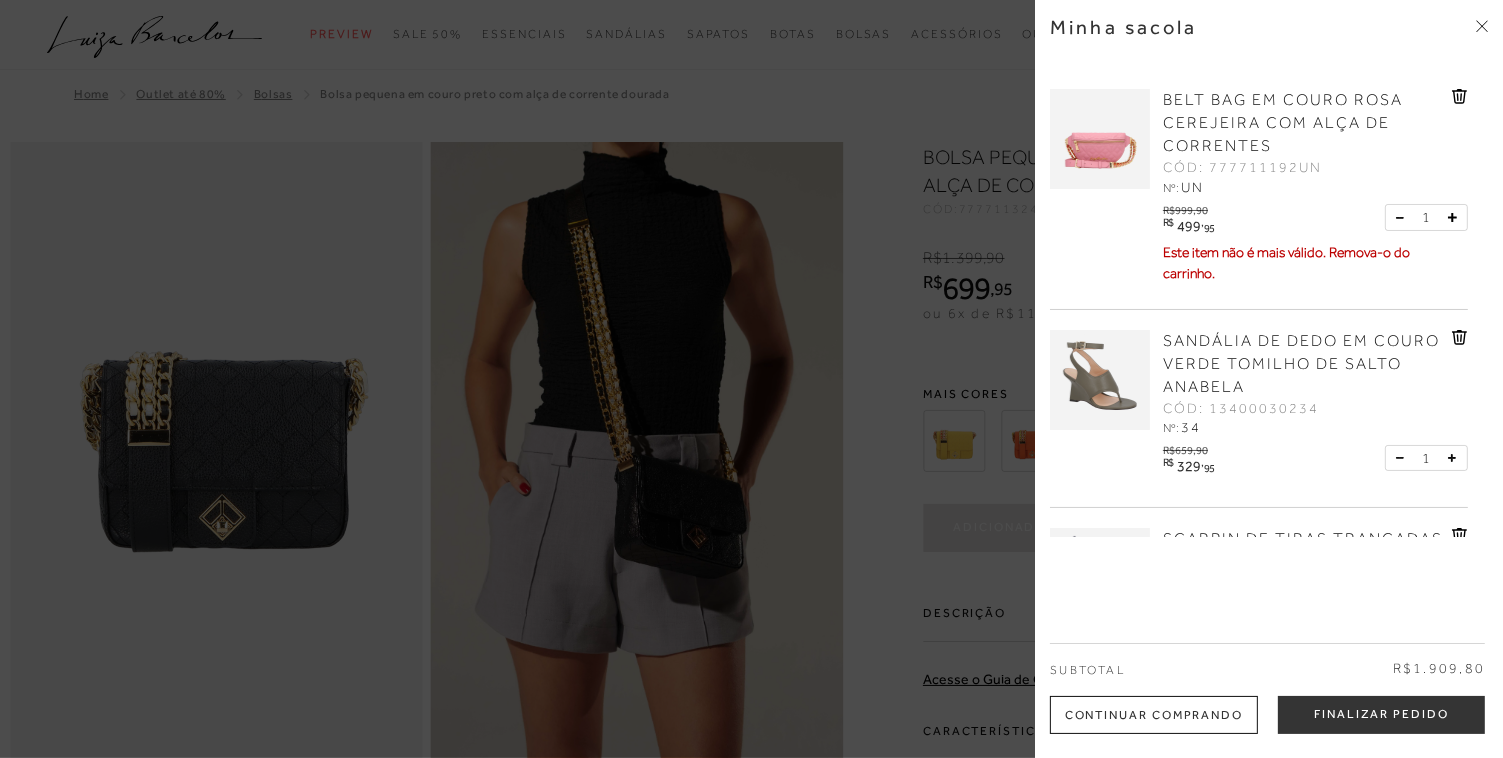 click 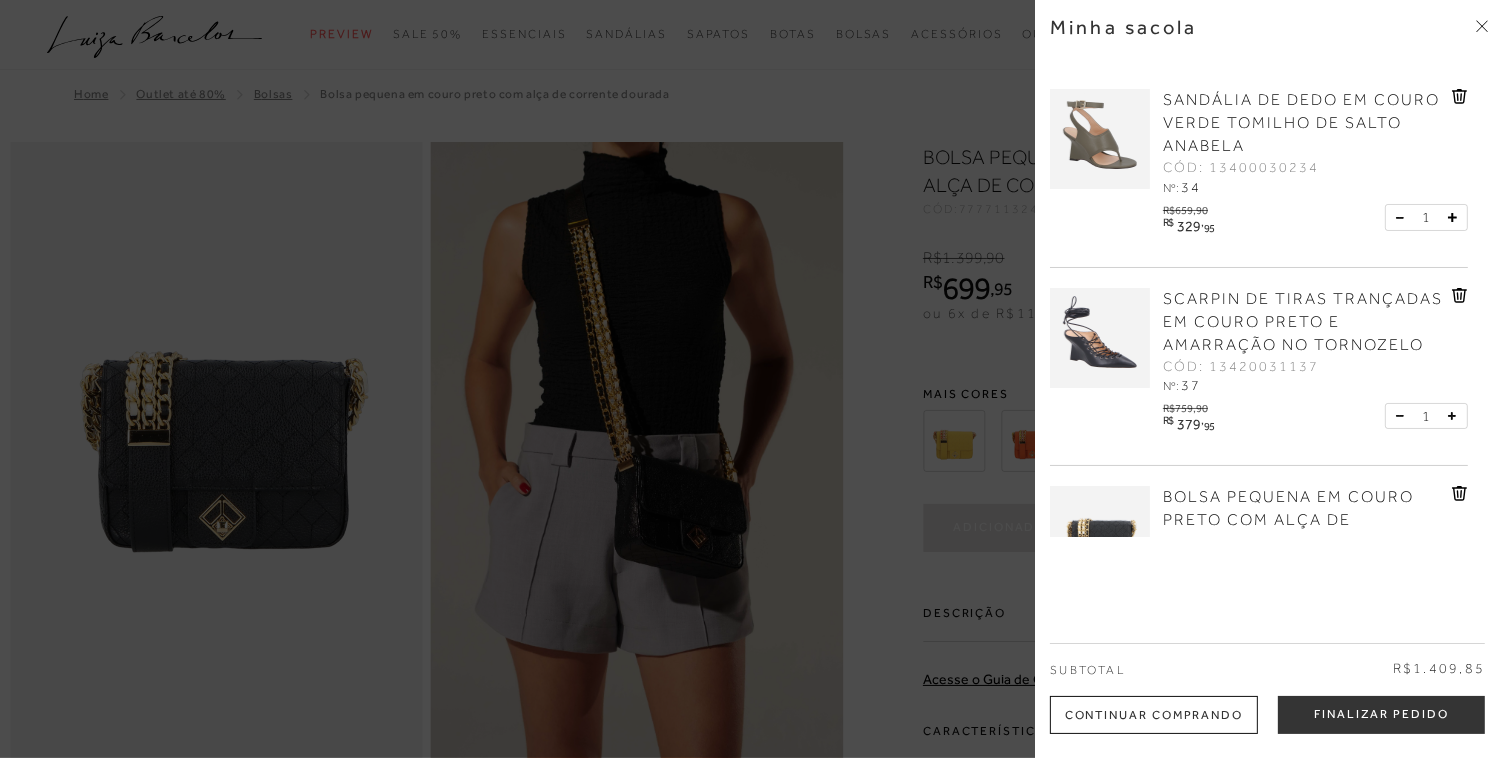 click 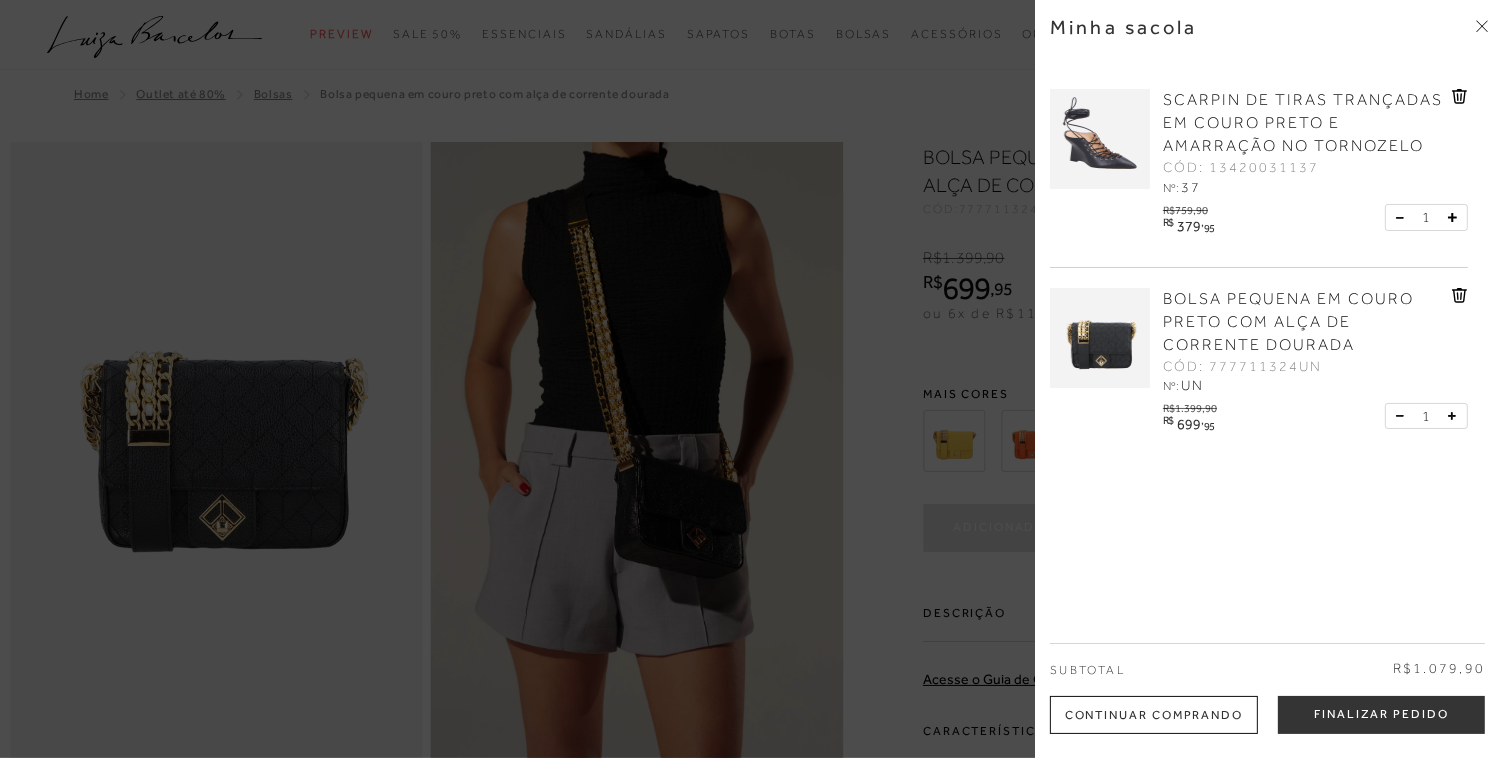 click 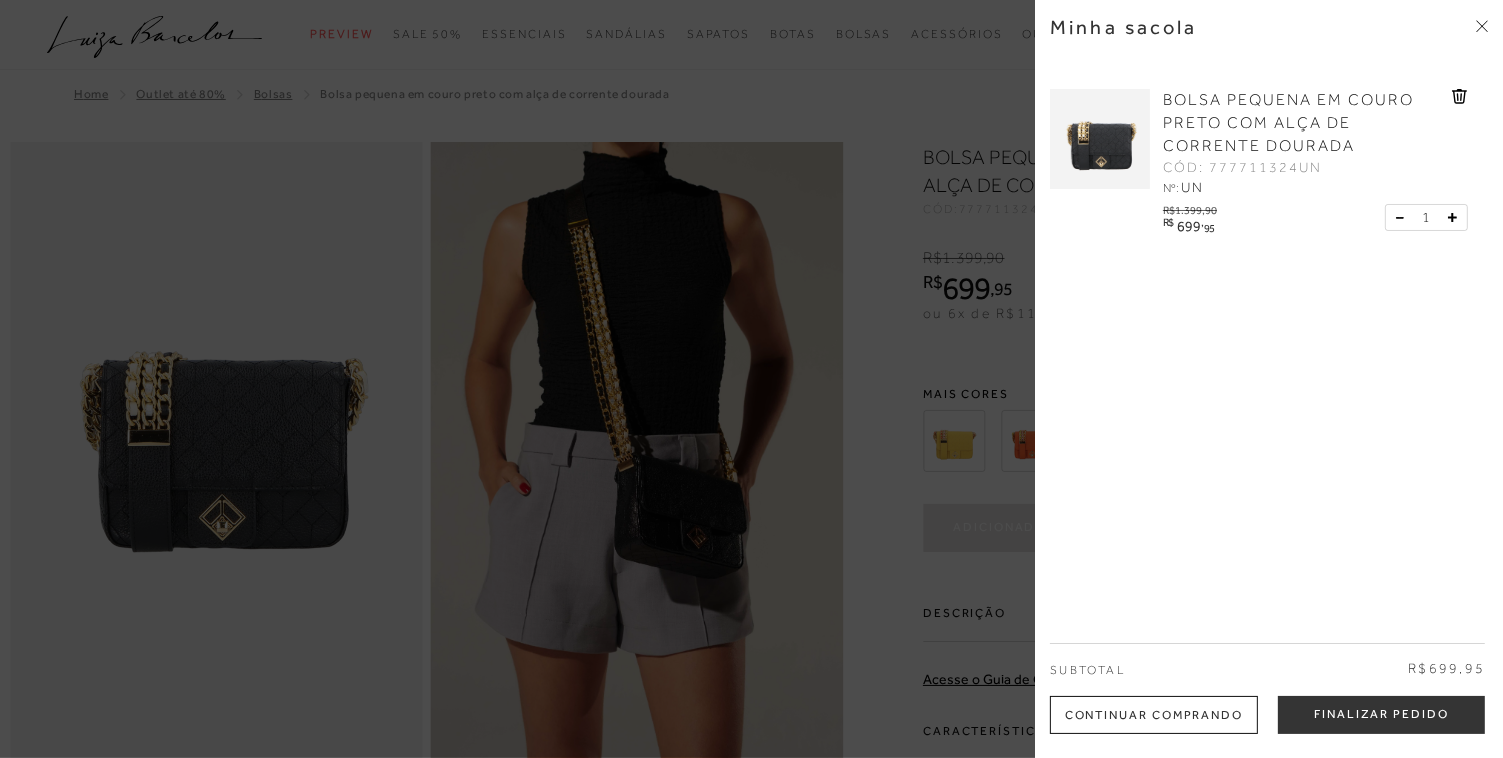 click at bounding box center (751, 379) 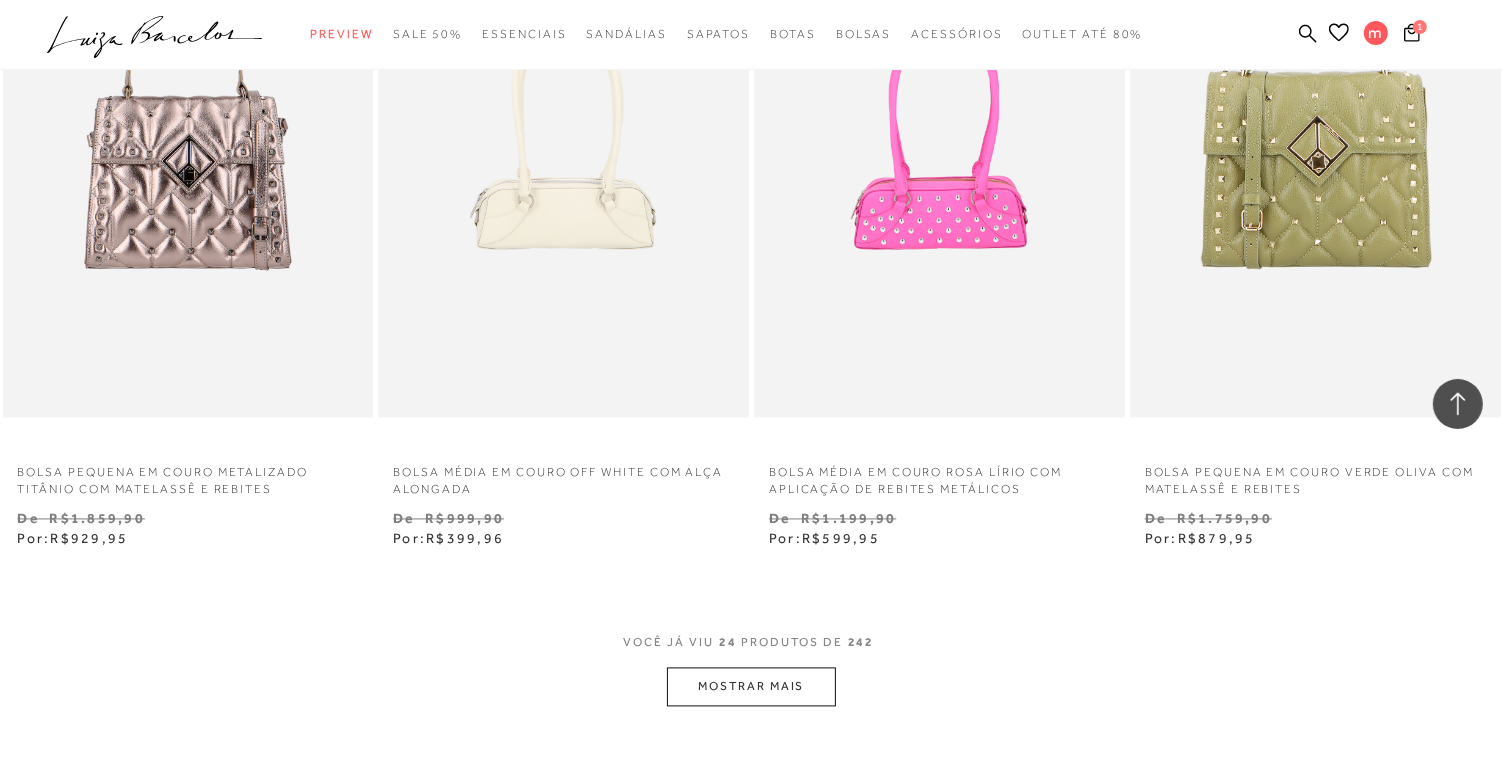 scroll, scrollTop: 4000, scrollLeft: 0, axis: vertical 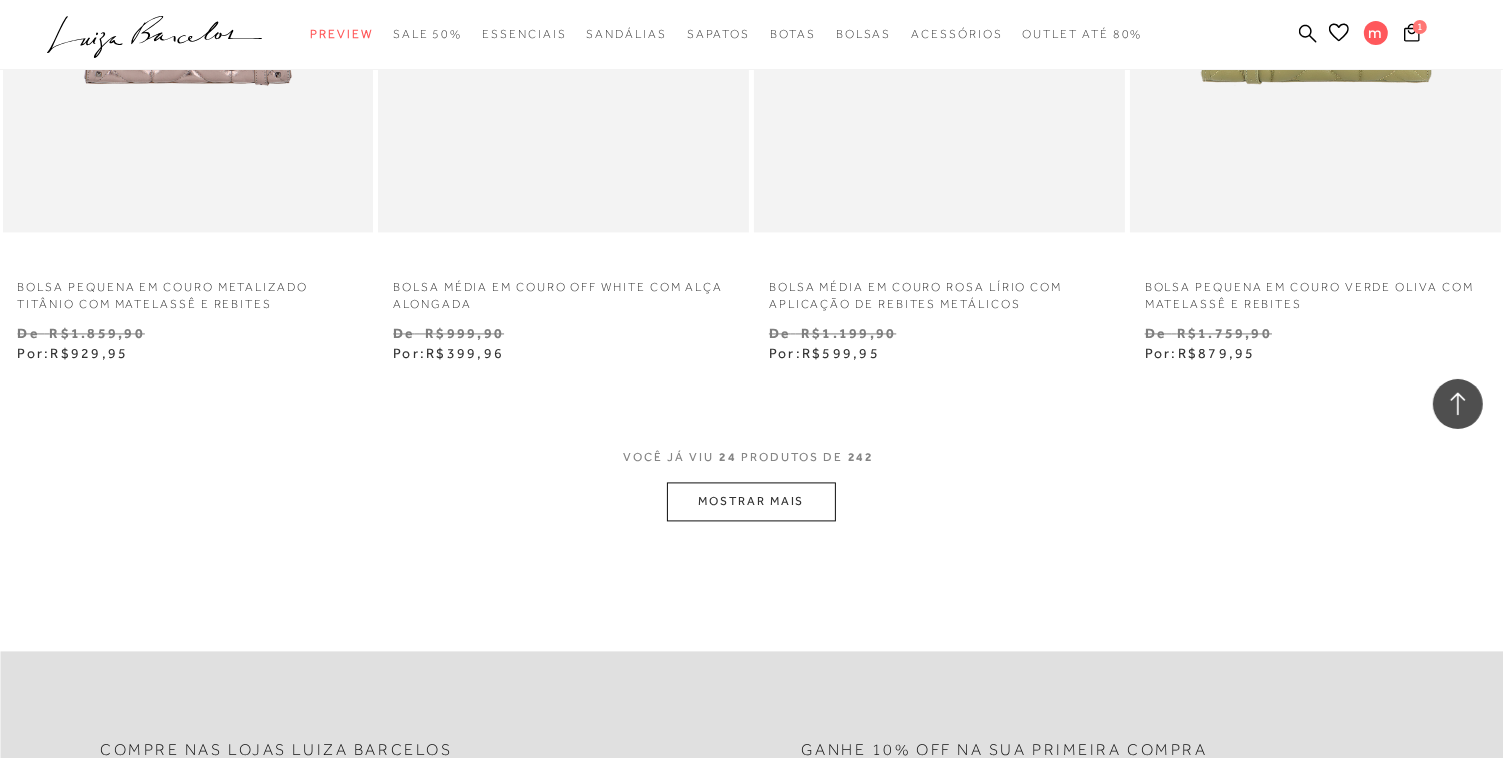 click on "MOSTRAR MAIS" at bounding box center (751, 501) 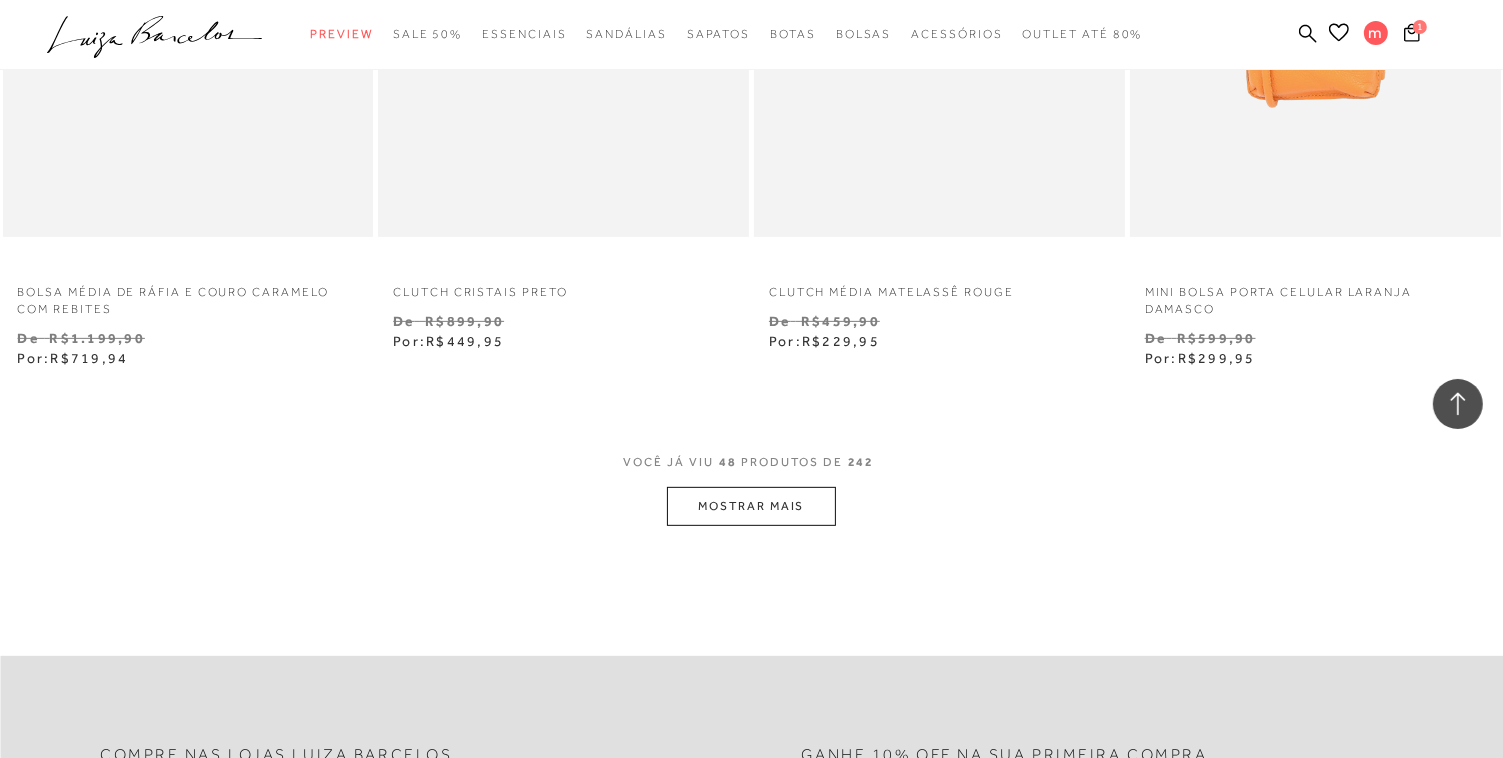 scroll, scrollTop: 8240, scrollLeft: 0, axis: vertical 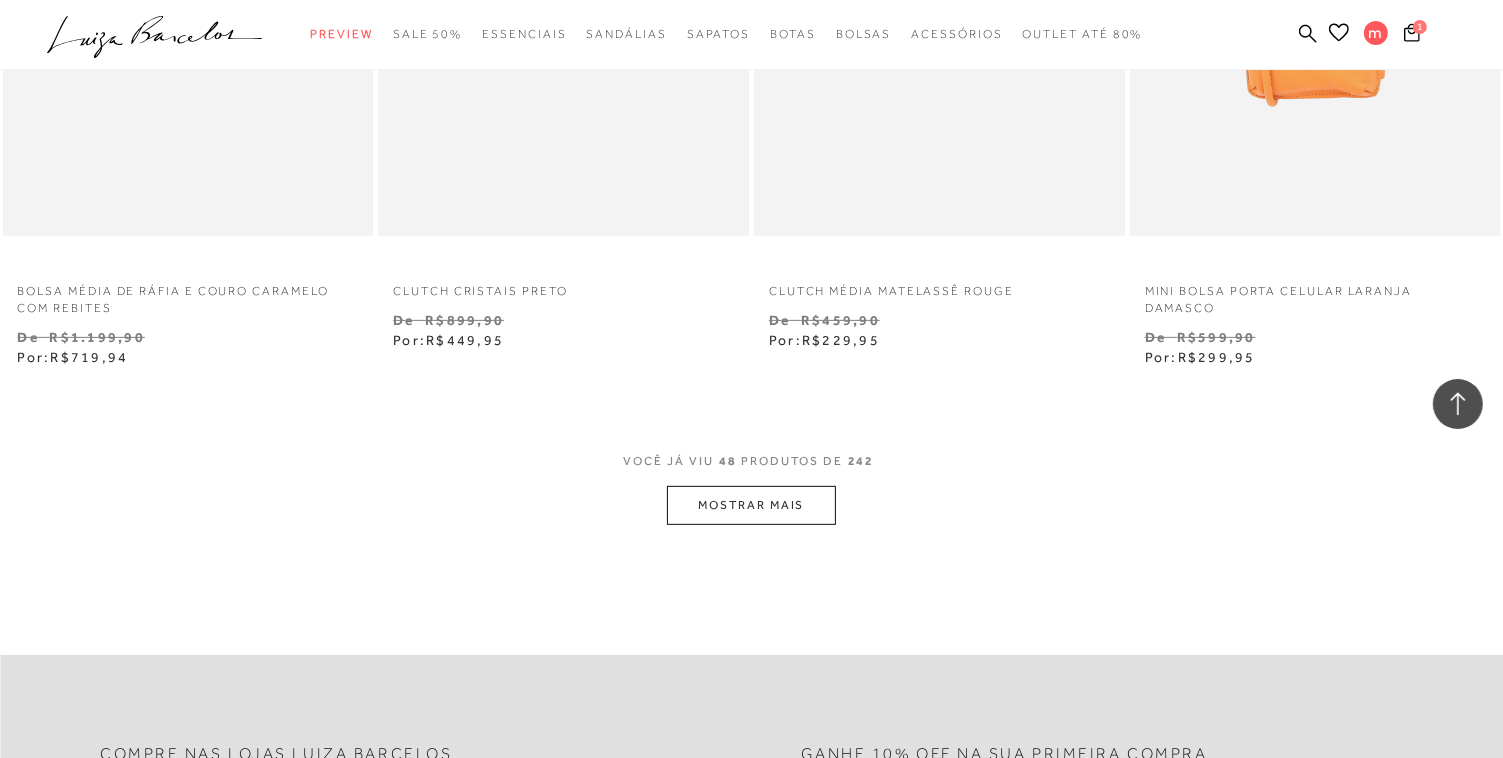 click on "MOSTRAR MAIS" at bounding box center [751, 505] 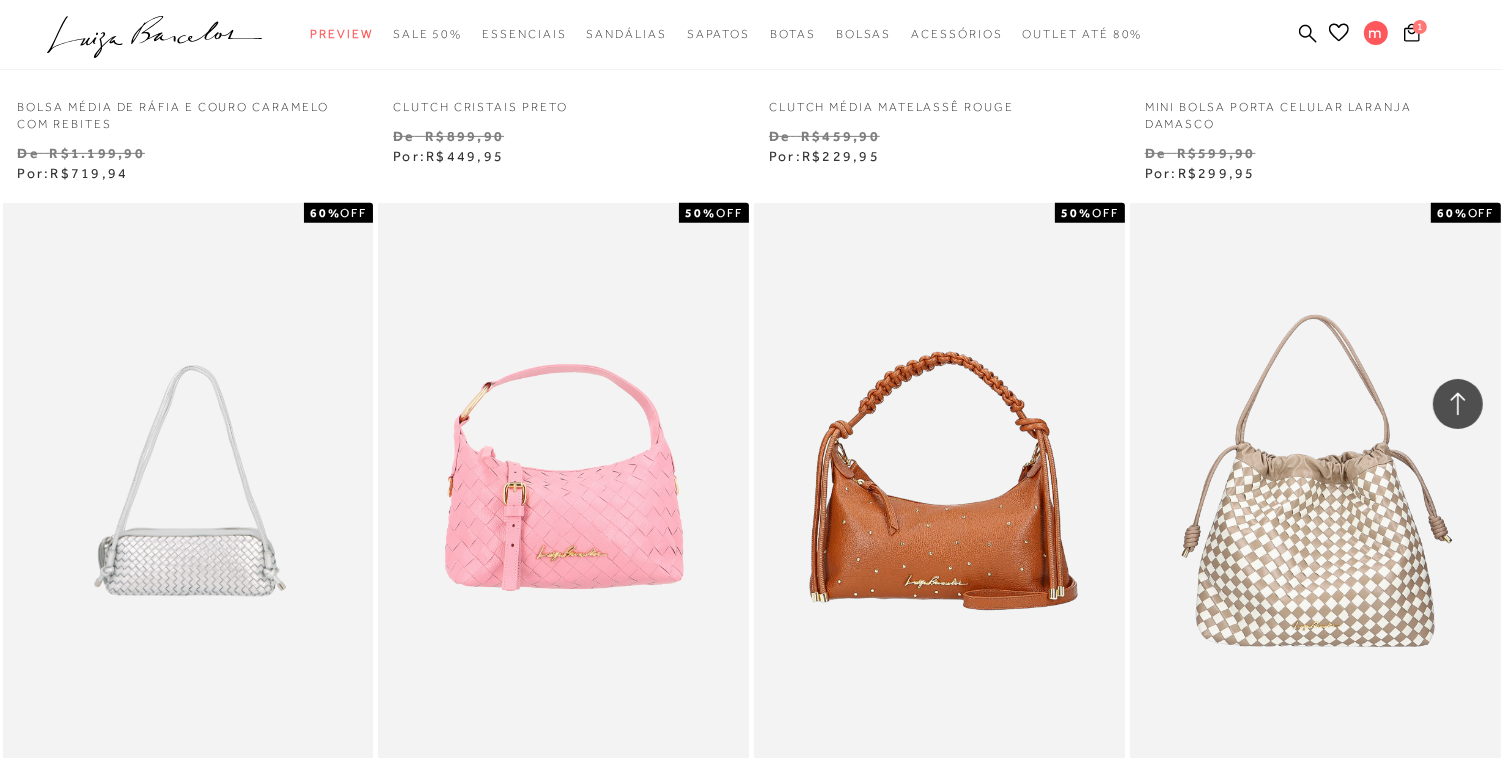 scroll, scrollTop: 8480, scrollLeft: 0, axis: vertical 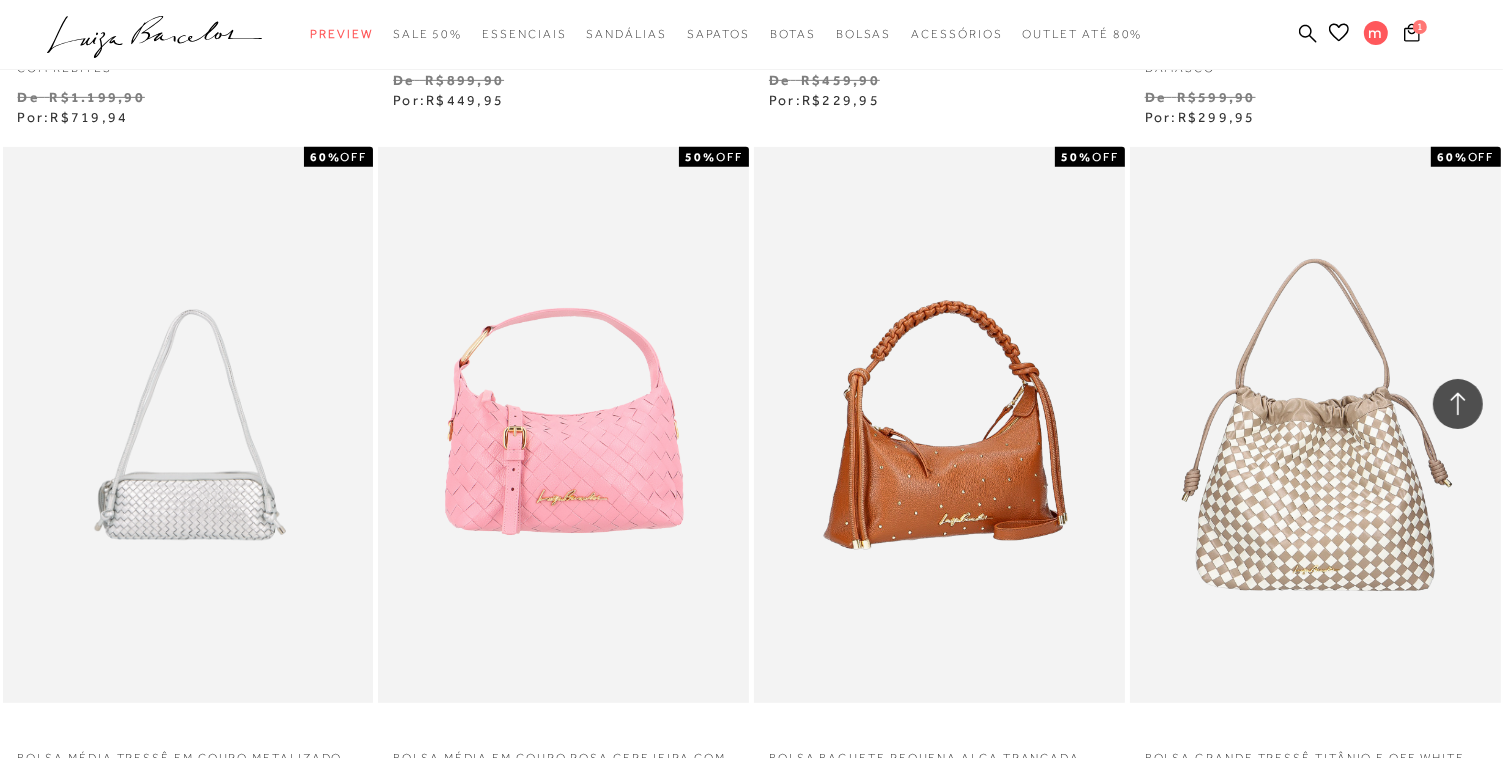 click at bounding box center [940, 425] 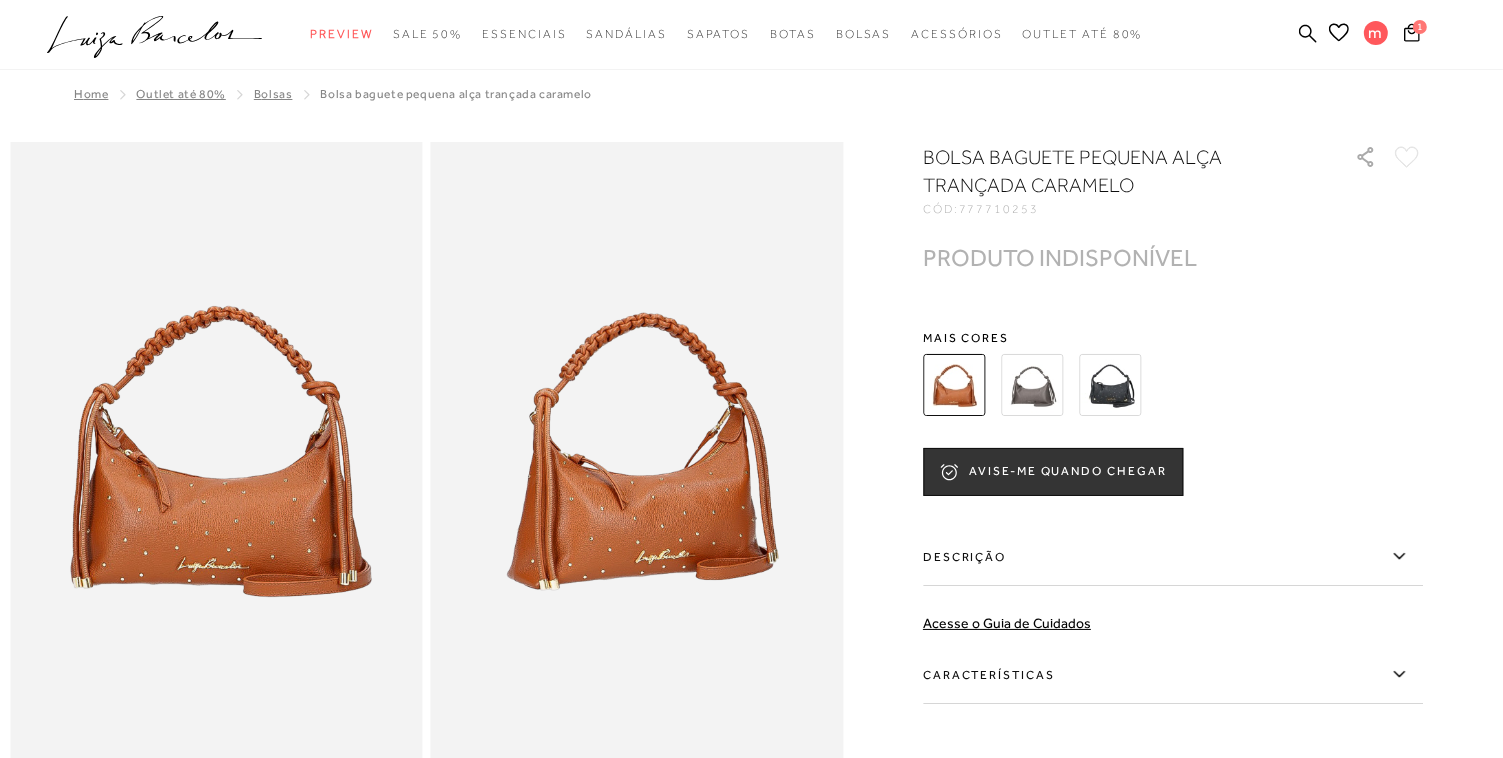 scroll, scrollTop: 0, scrollLeft: 0, axis: both 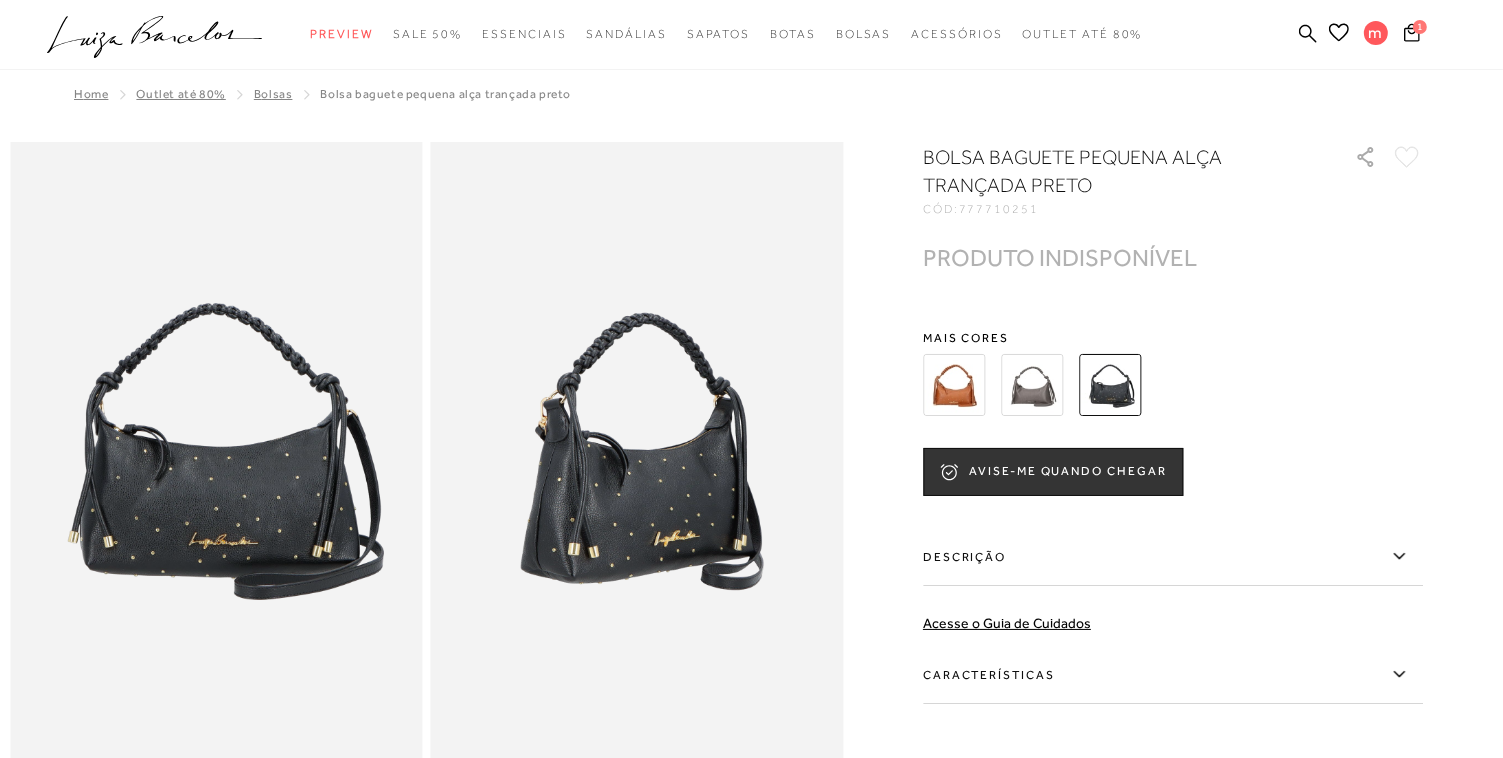 click at bounding box center [1032, 385] 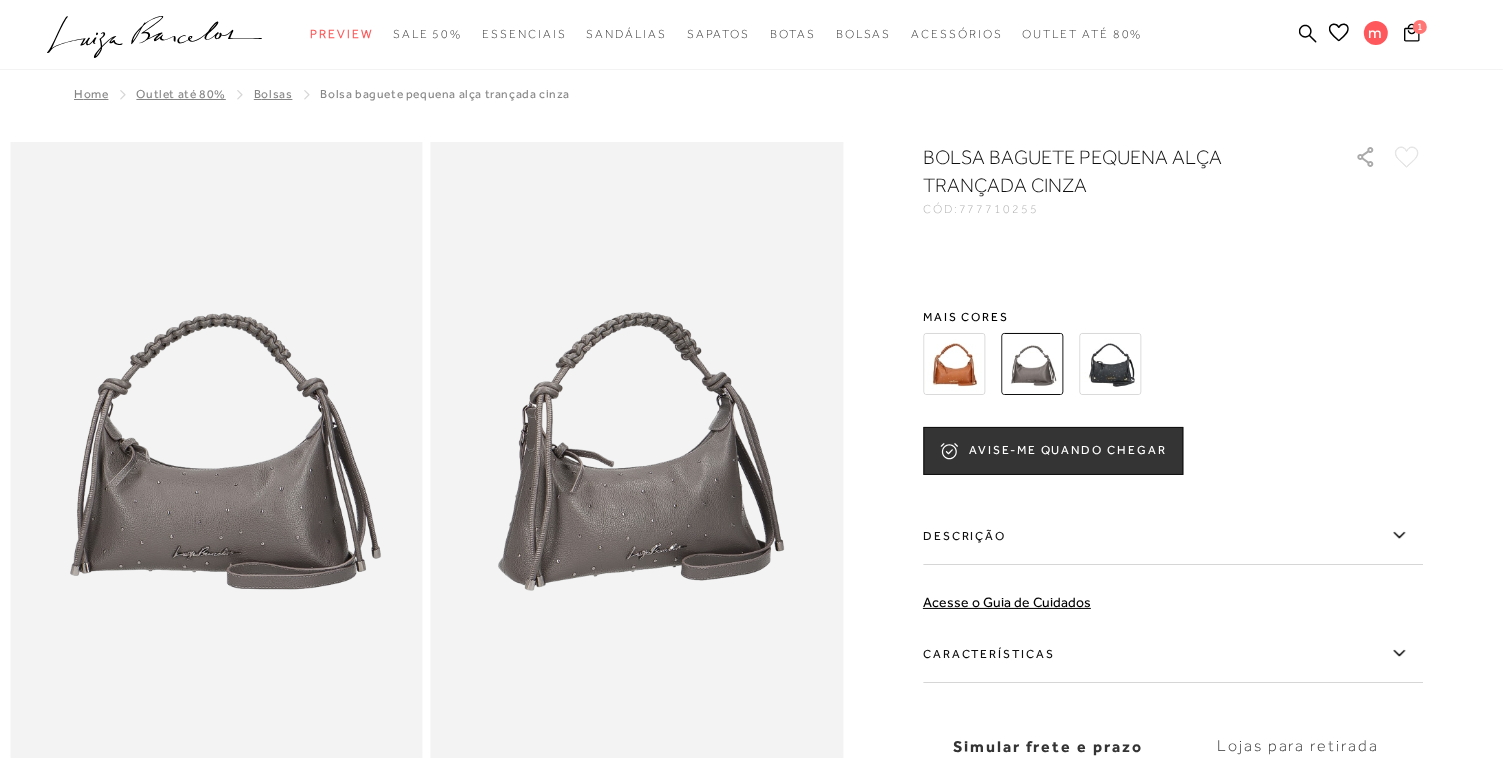 scroll, scrollTop: 0, scrollLeft: 0, axis: both 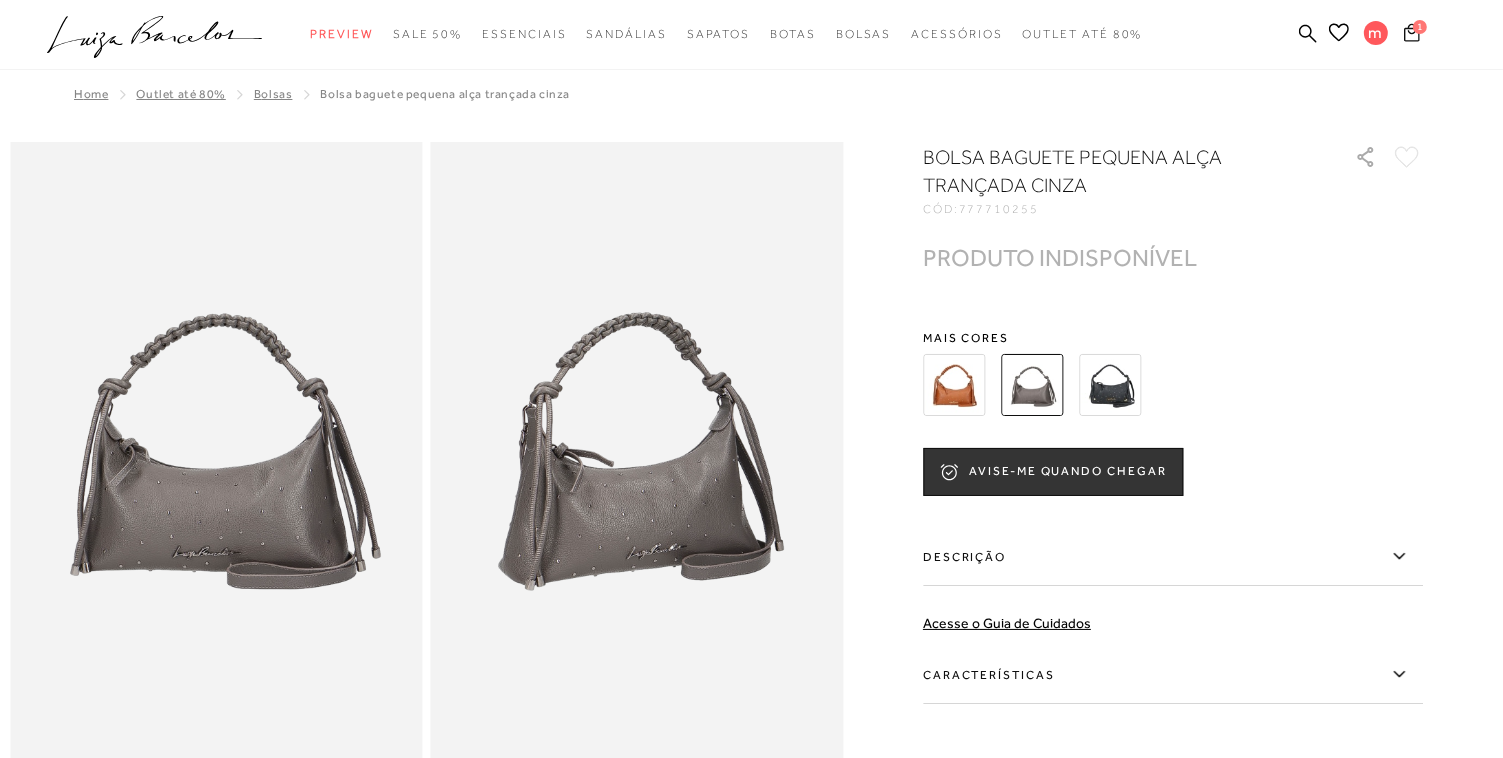 click 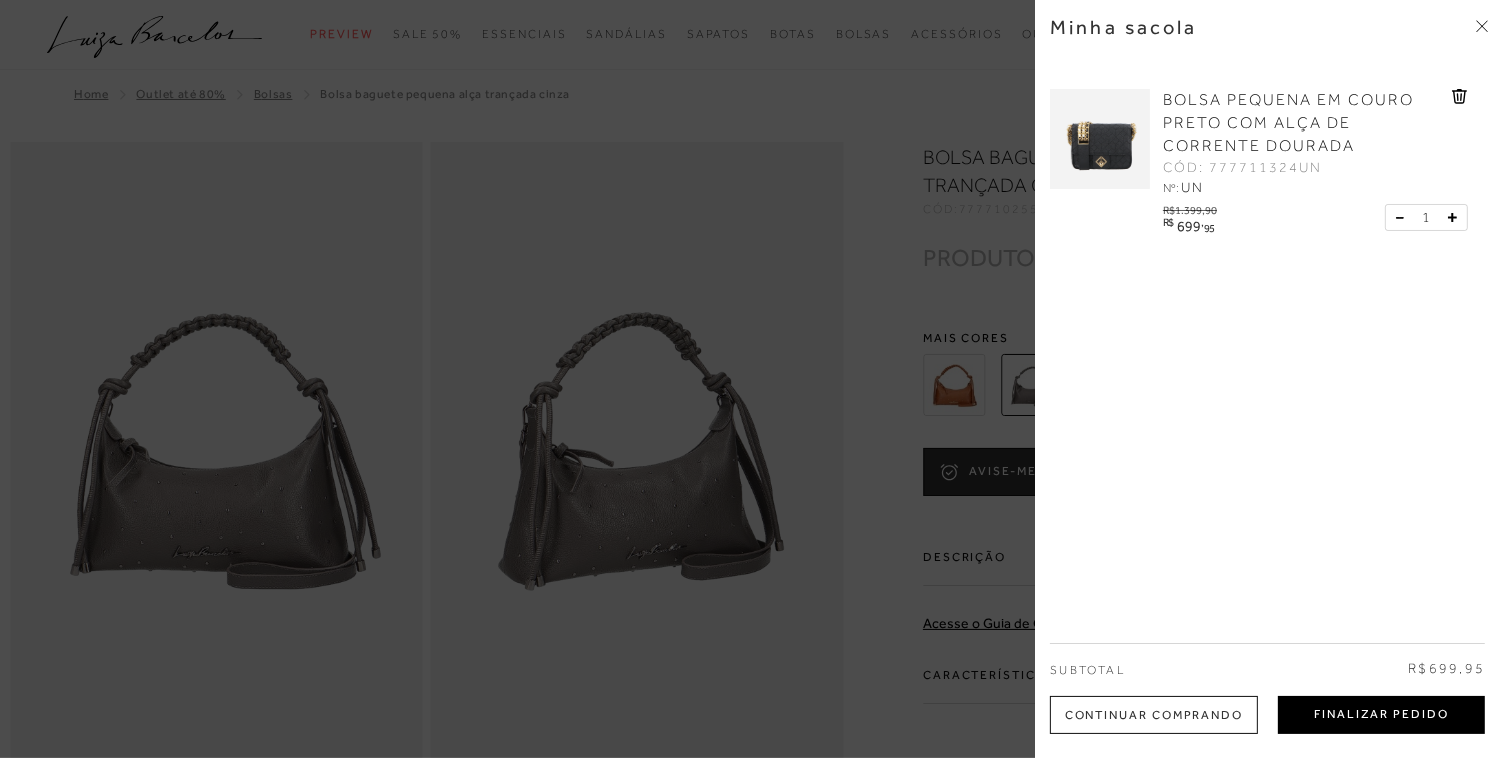 click on "Finalizar Pedido" at bounding box center (1381, 715) 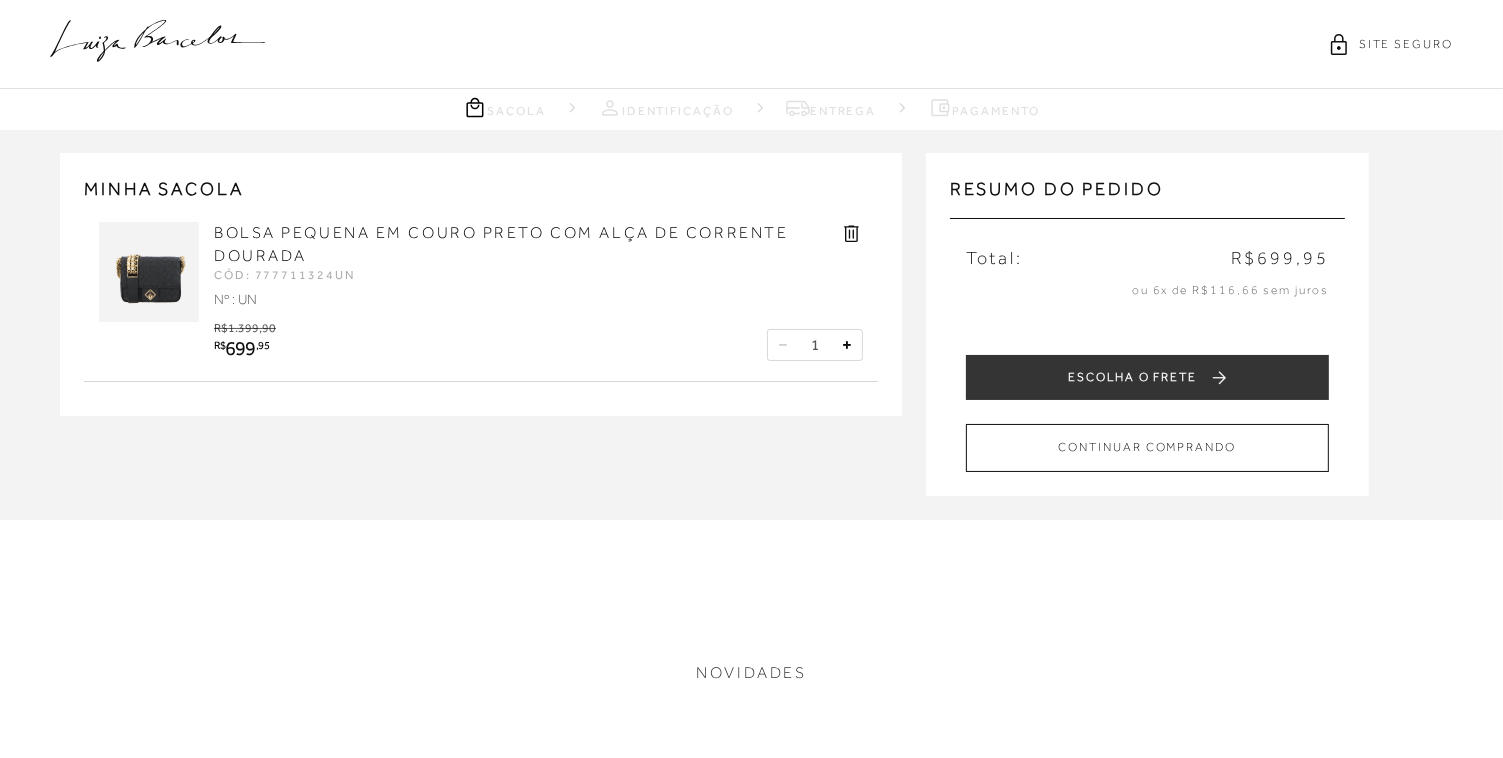 scroll, scrollTop: 0, scrollLeft: 0, axis: both 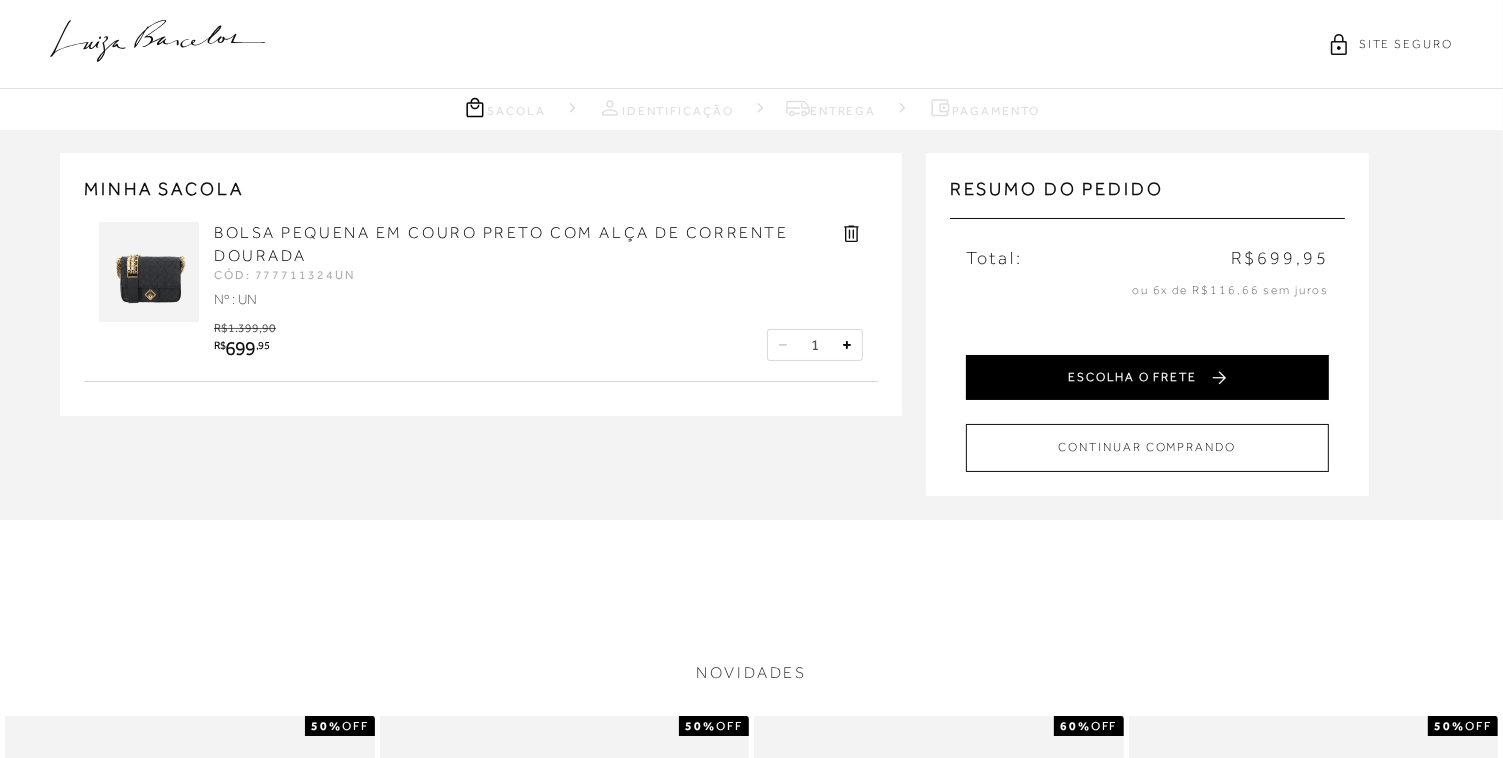 click on "ESCOLHA O FRETE" at bounding box center (1147, 377) 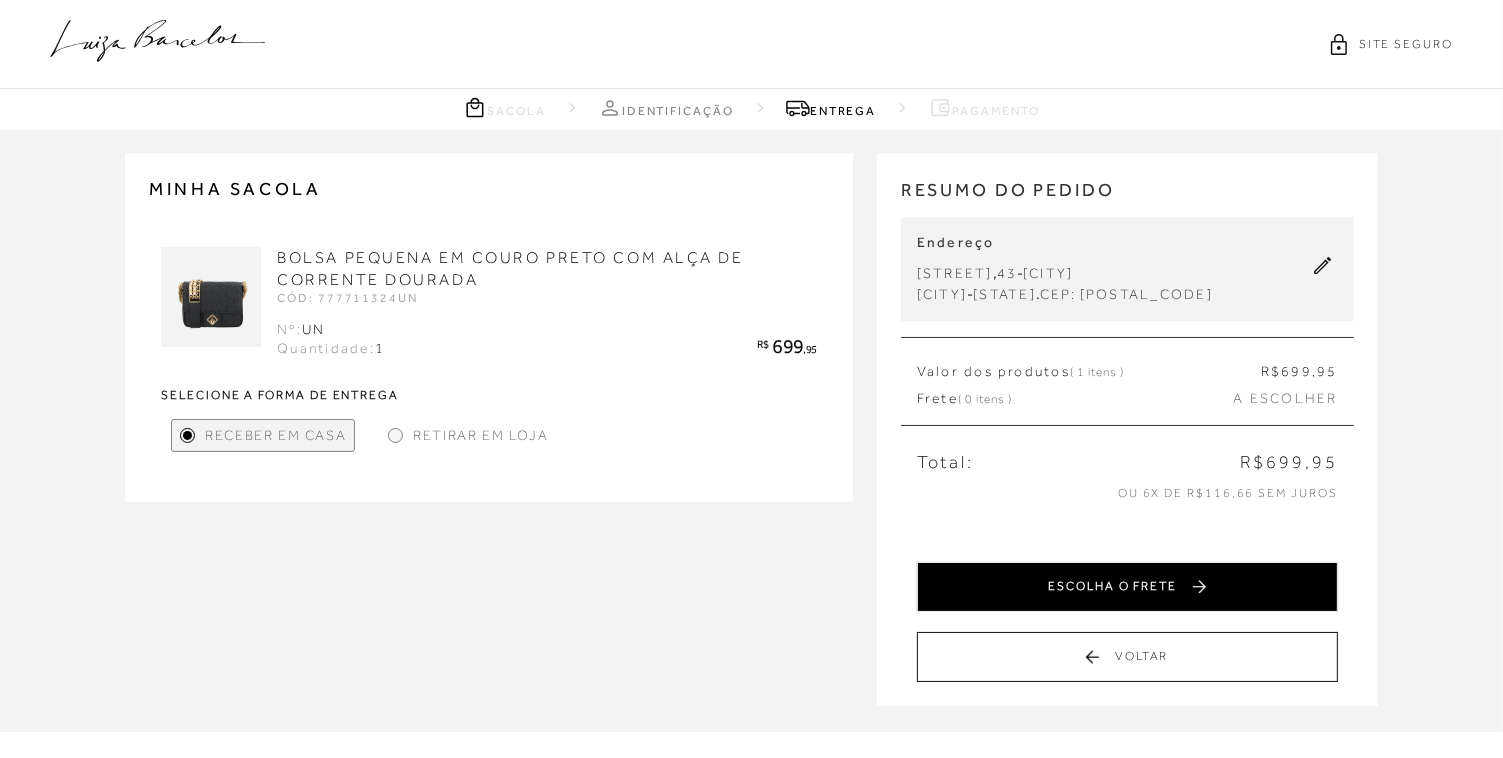 click on "ESCOLHA O FRETE" at bounding box center [1127, 587] 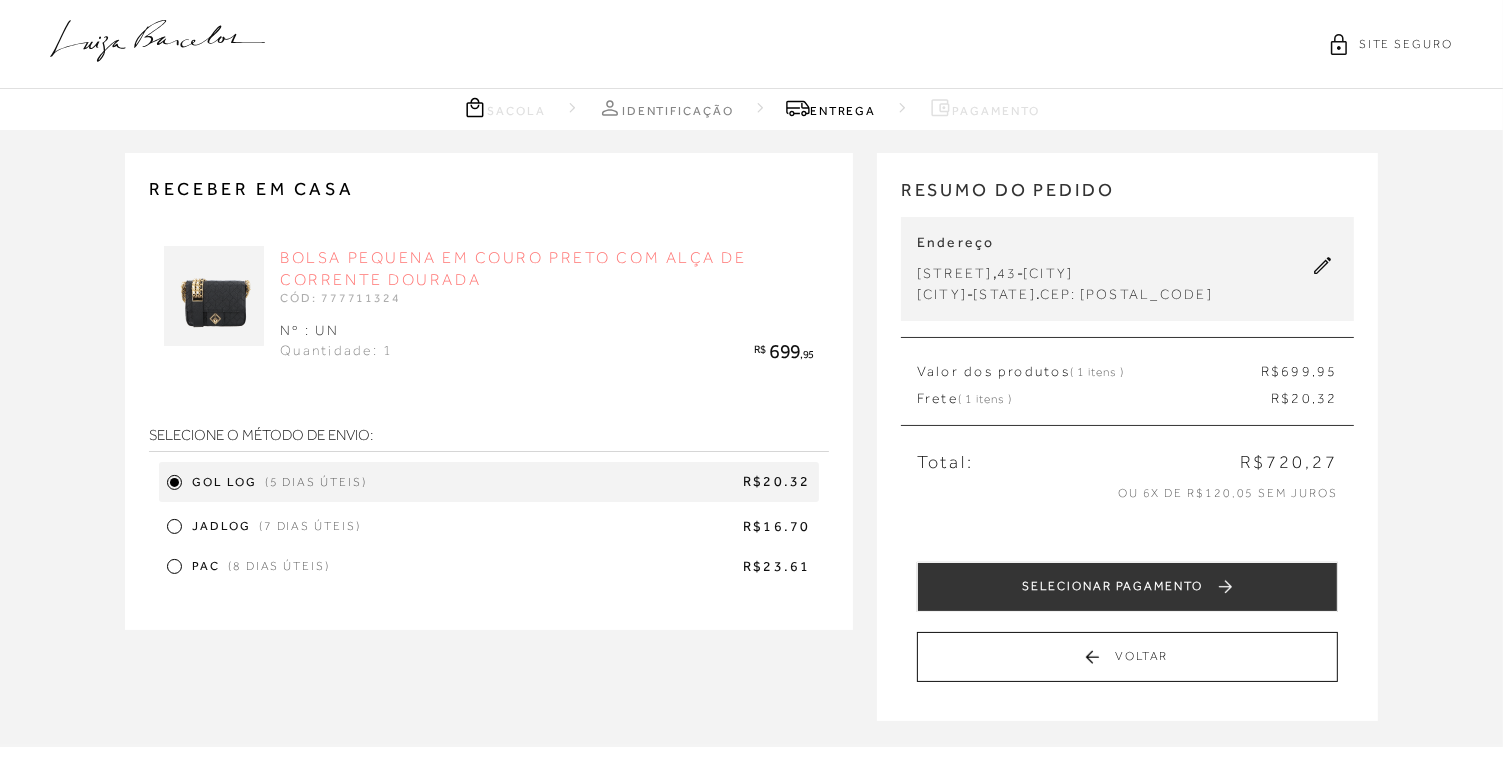 click on "BOLSA PEQUENA EM COURO PRETO COM ALÇA DE CORRENTE DOURADA" at bounding box center (513, 269) 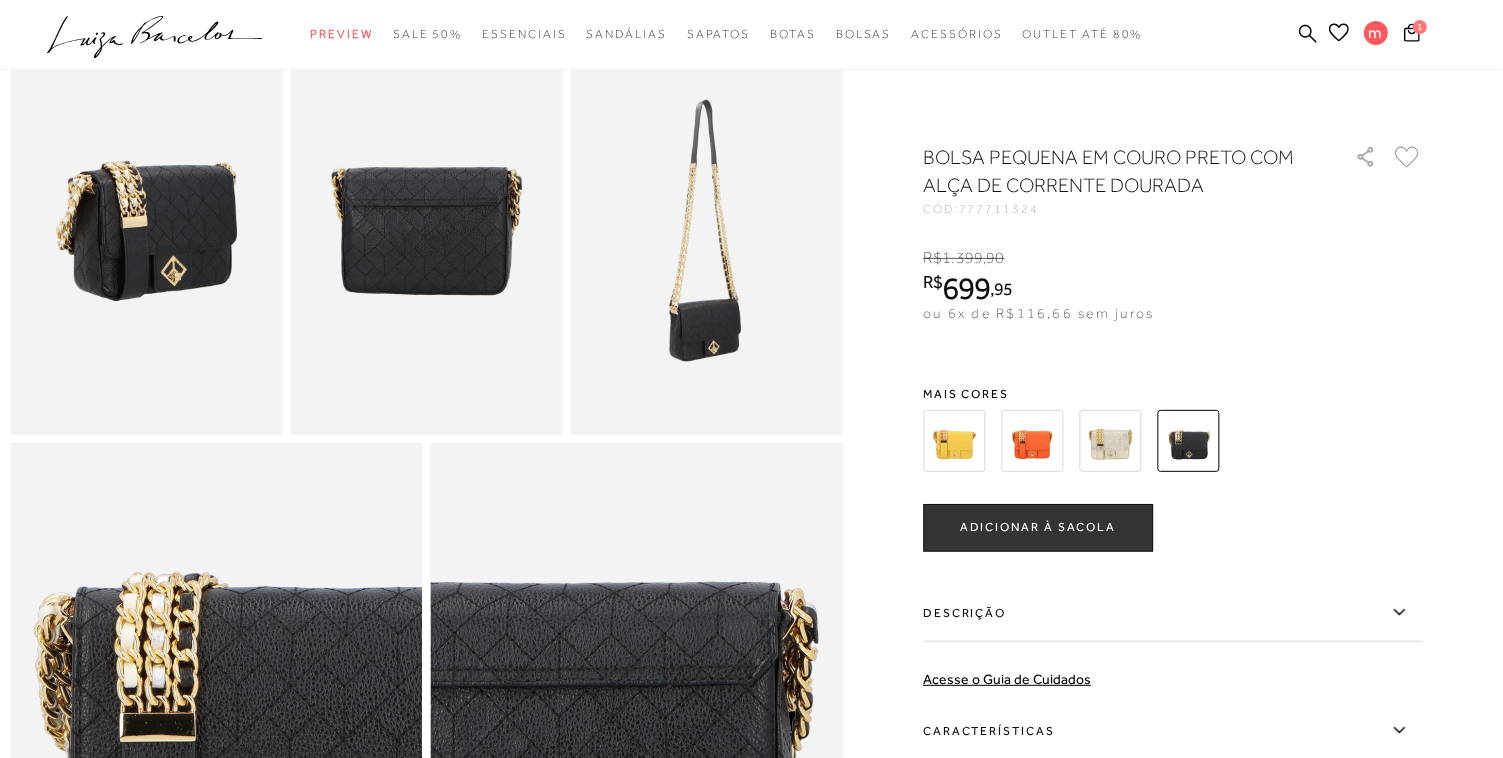 scroll, scrollTop: 720, scrollLeft: 0, axis: vertical 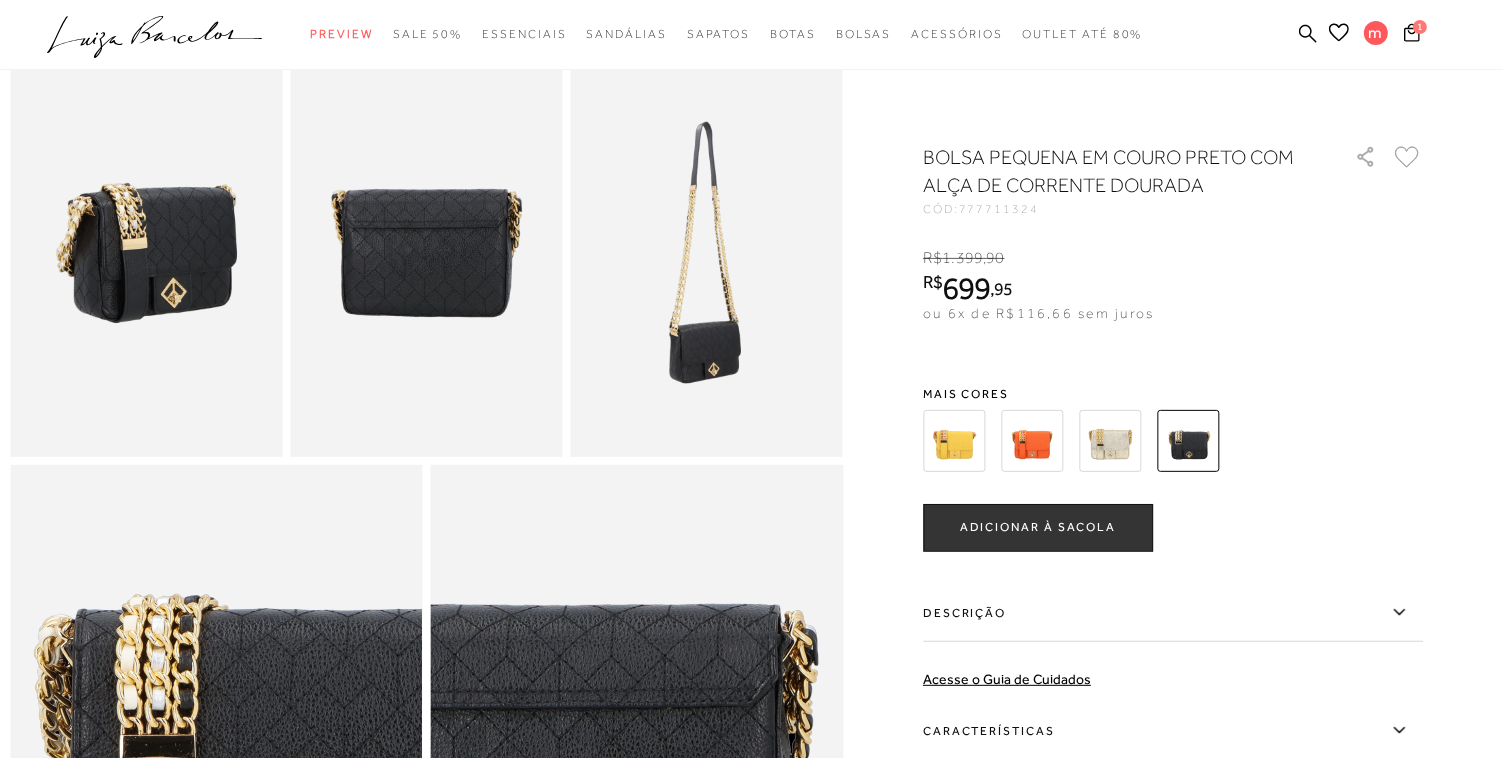click at bounding box center [146, 253] 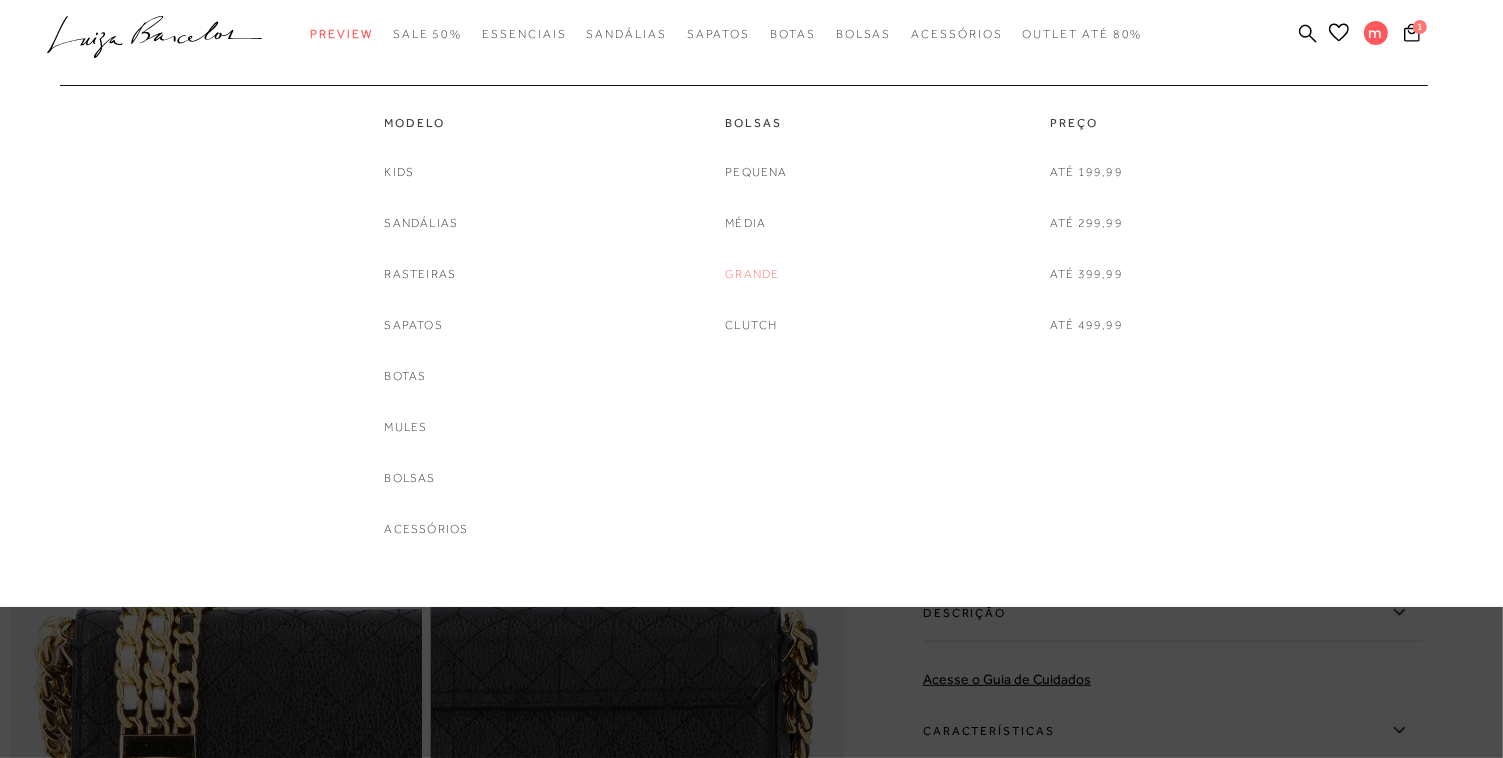 click on "Grande" at bounding box center [752, 274] 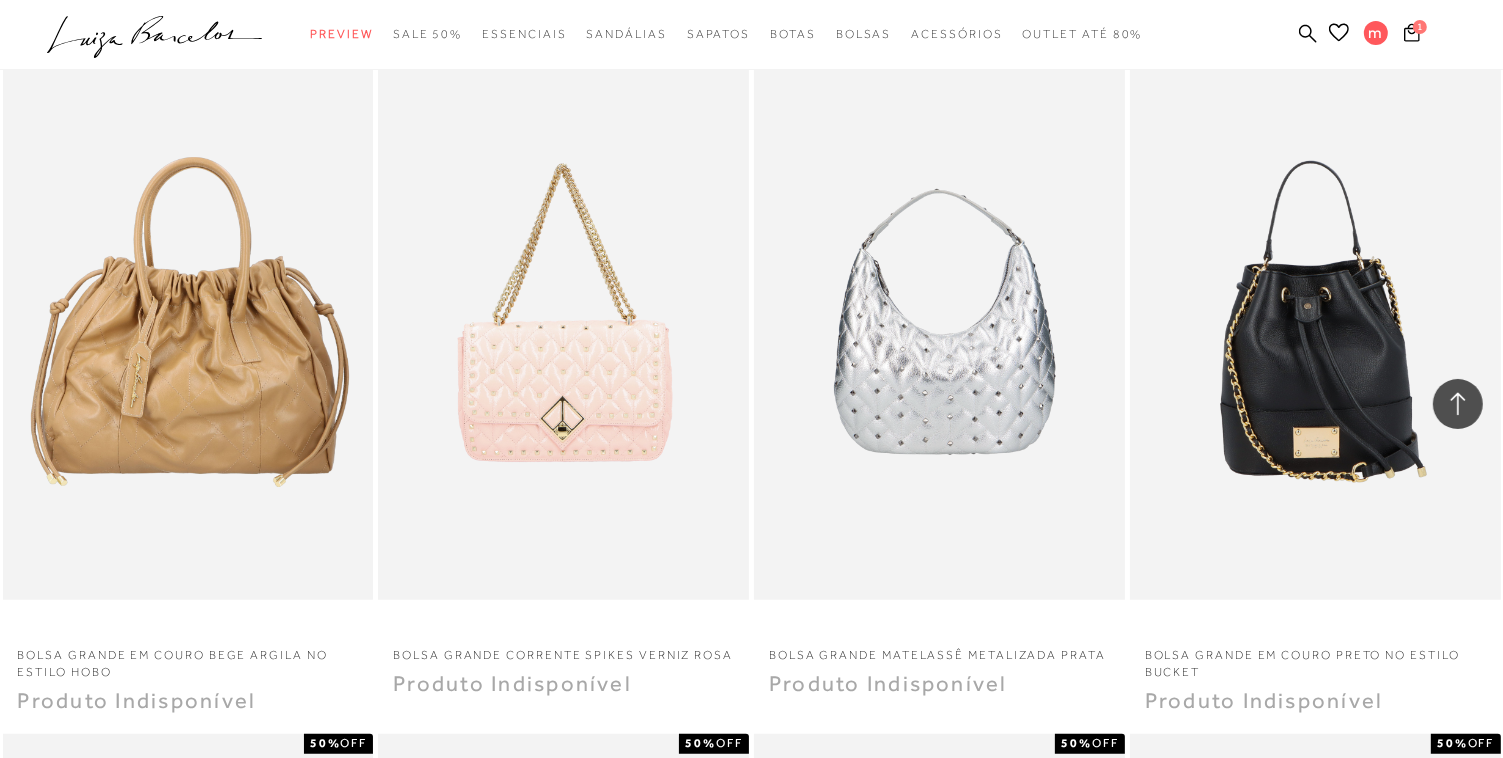 scroll, scrollTop: 1520, scrollLeft: 0, axis: vertical 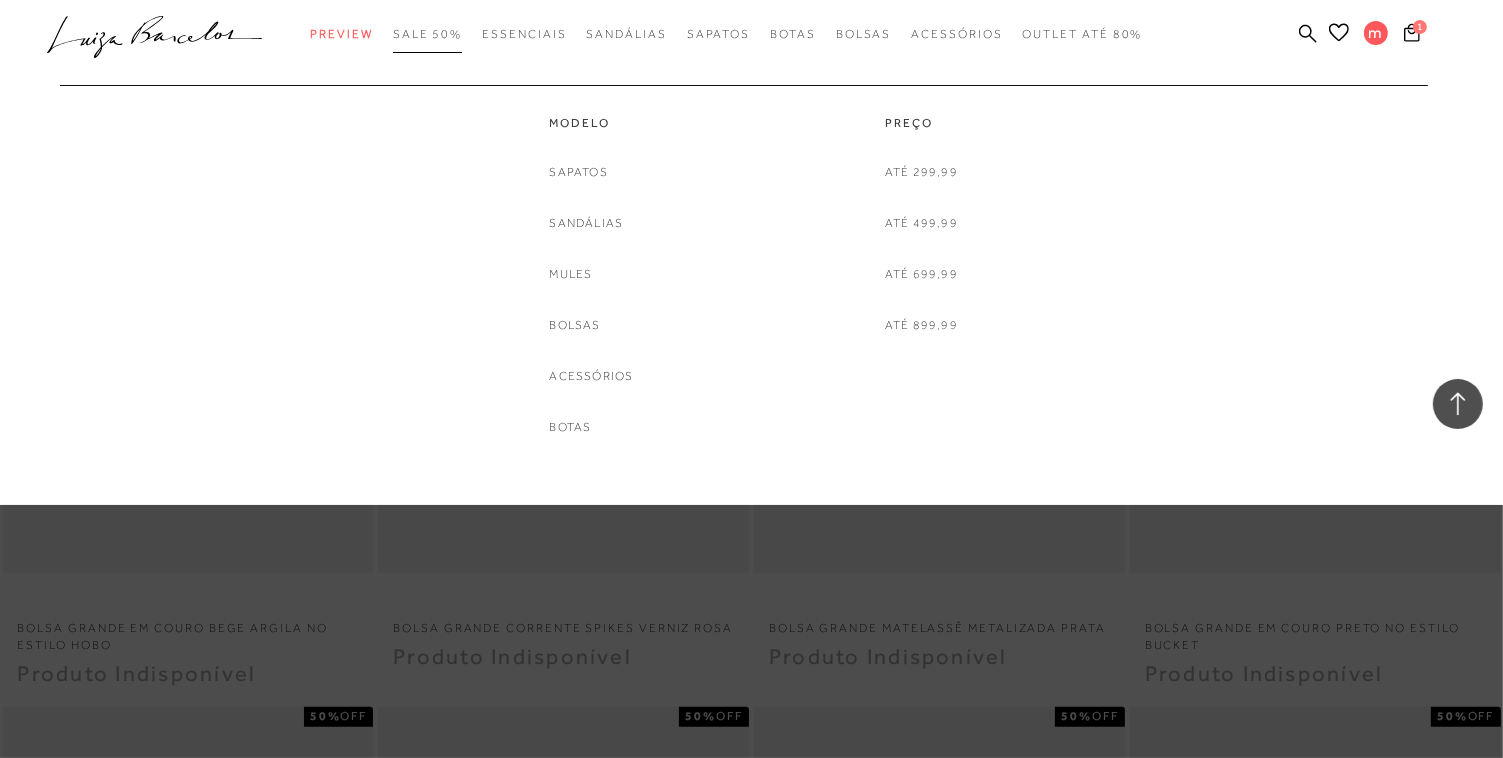 click on "SALE 50%" at bounding box center (427, 34) 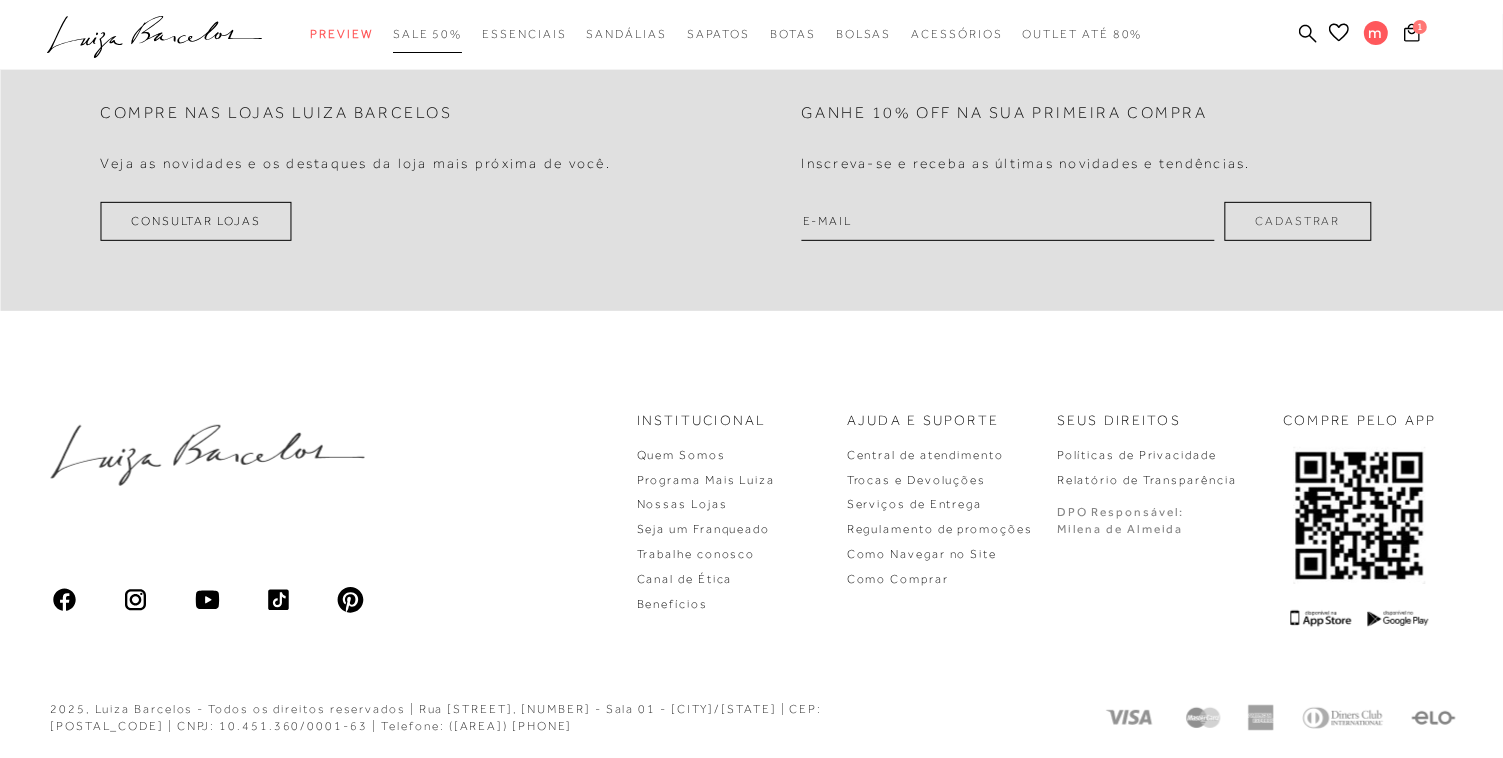 scroll, scrollTop: 0, scrollLeft: 0, axis: both 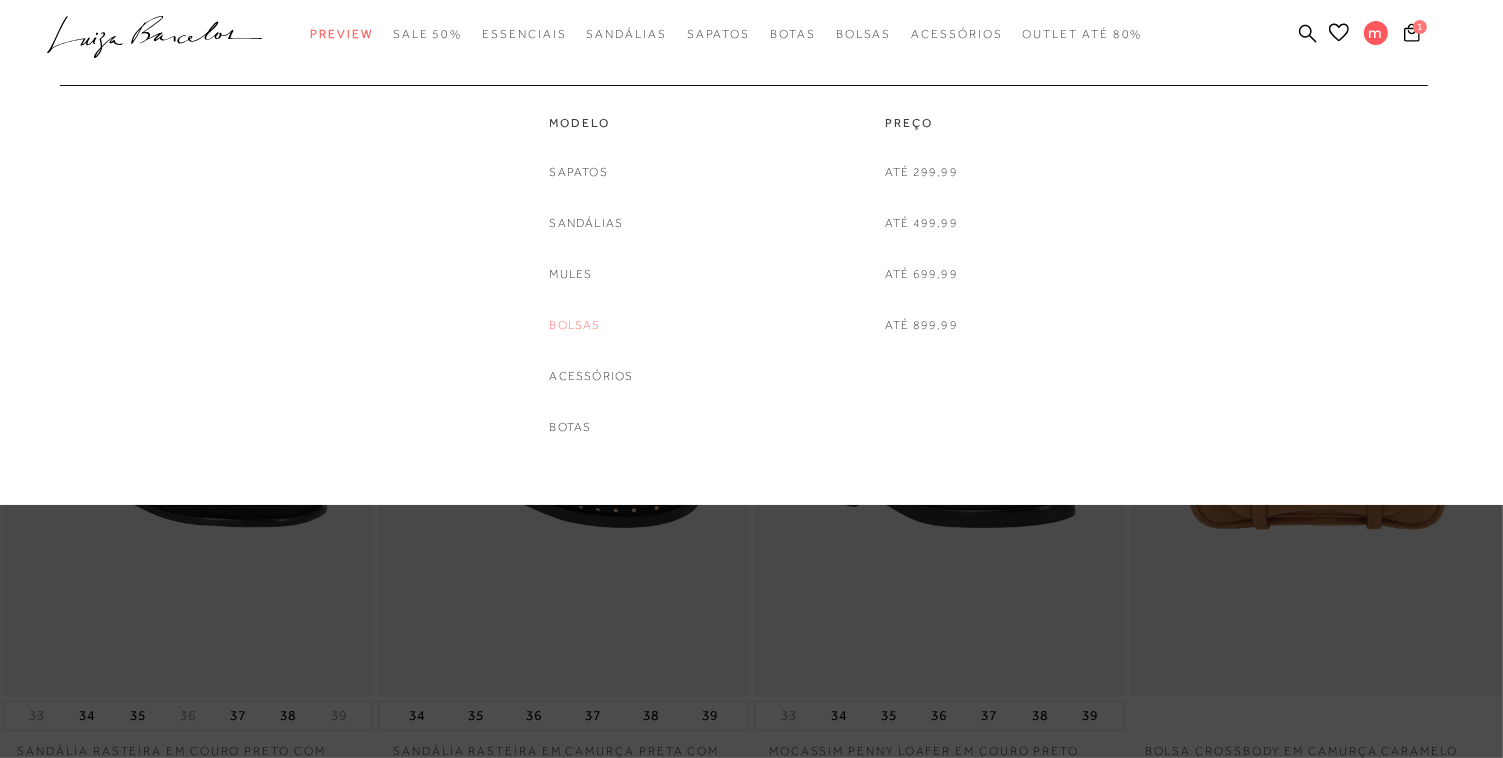 click on "Bolsas" at bounding box center [575, 325] 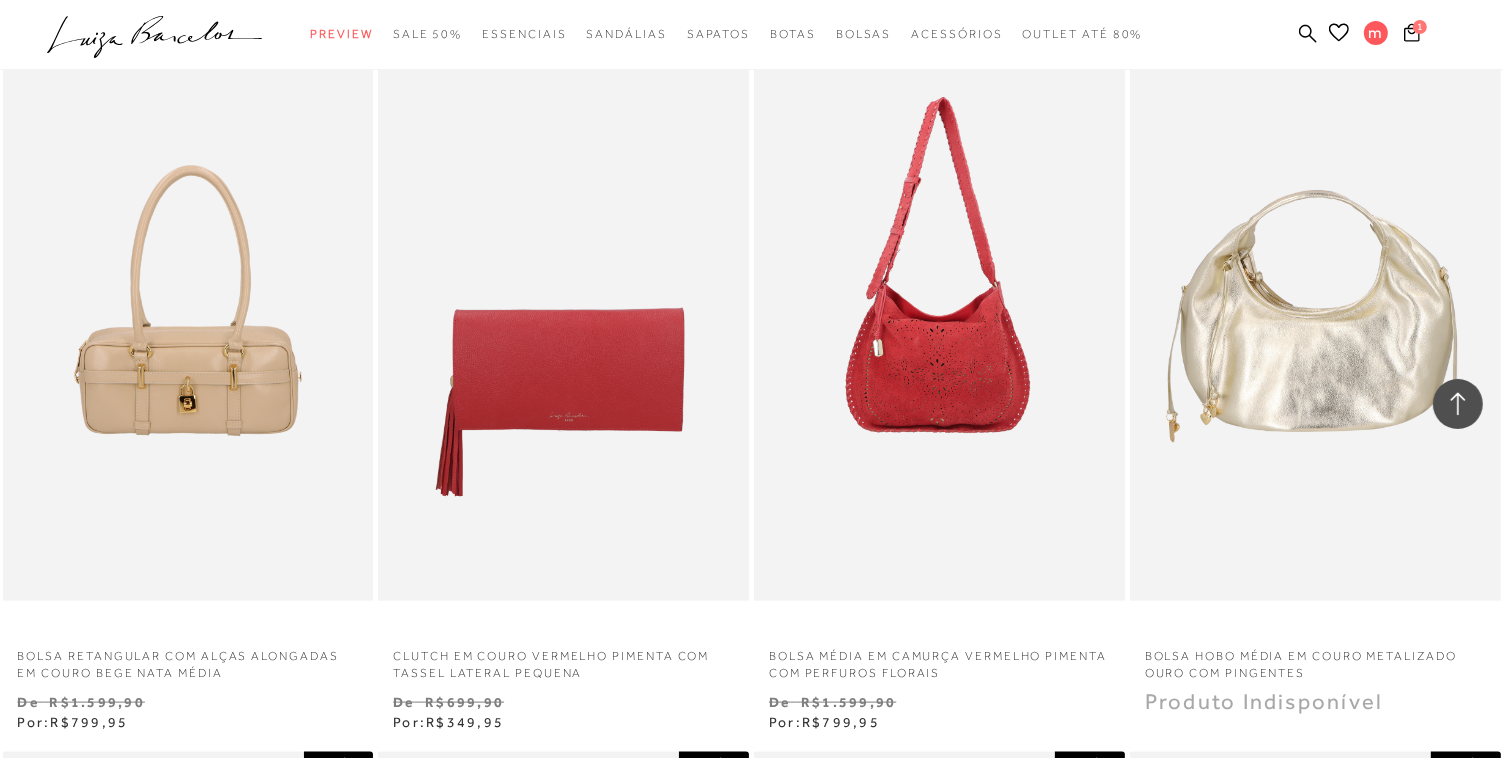 scroll, scrollTop: 2320, scrollLeft: 0, axis: vertical 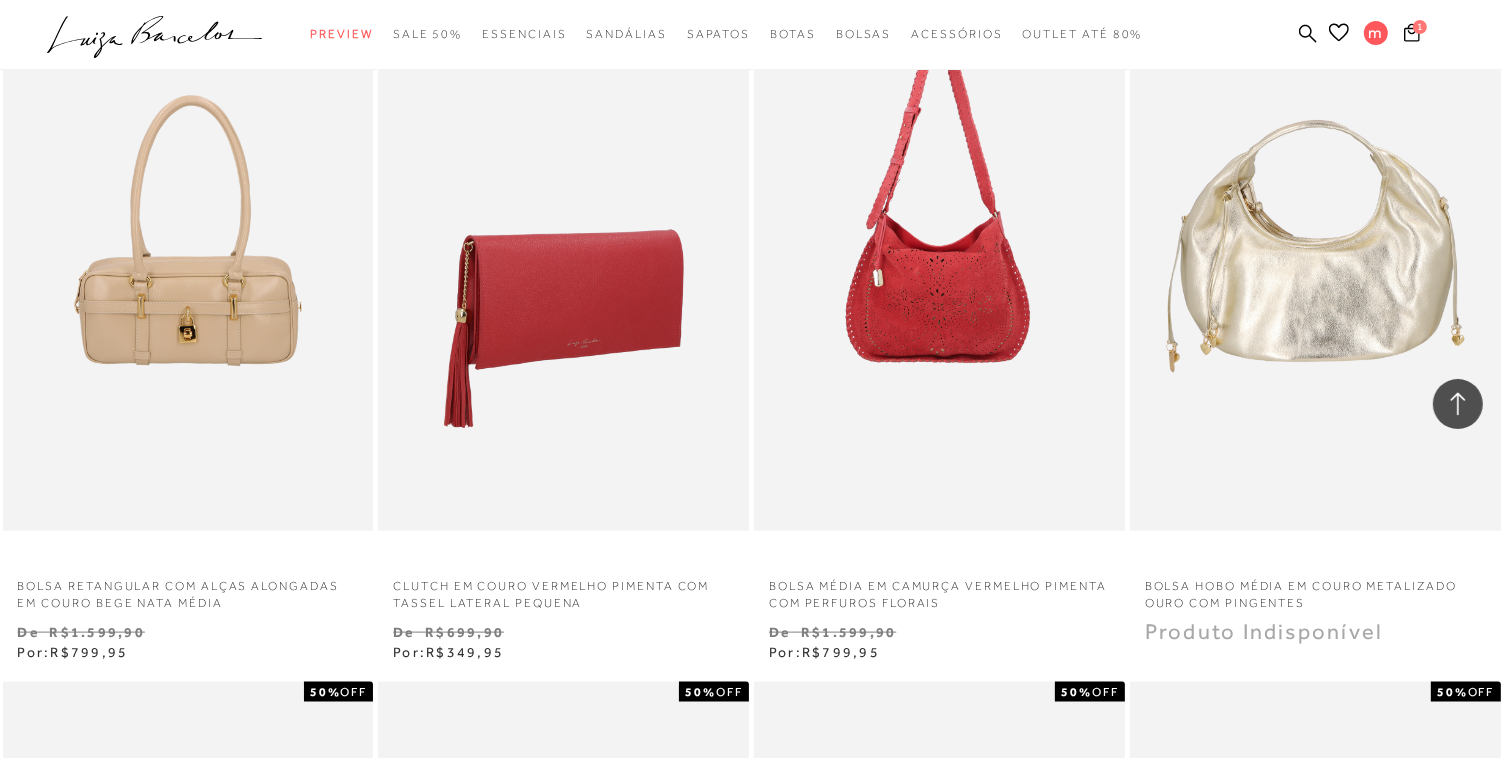 click at bounding box center [564, 253] 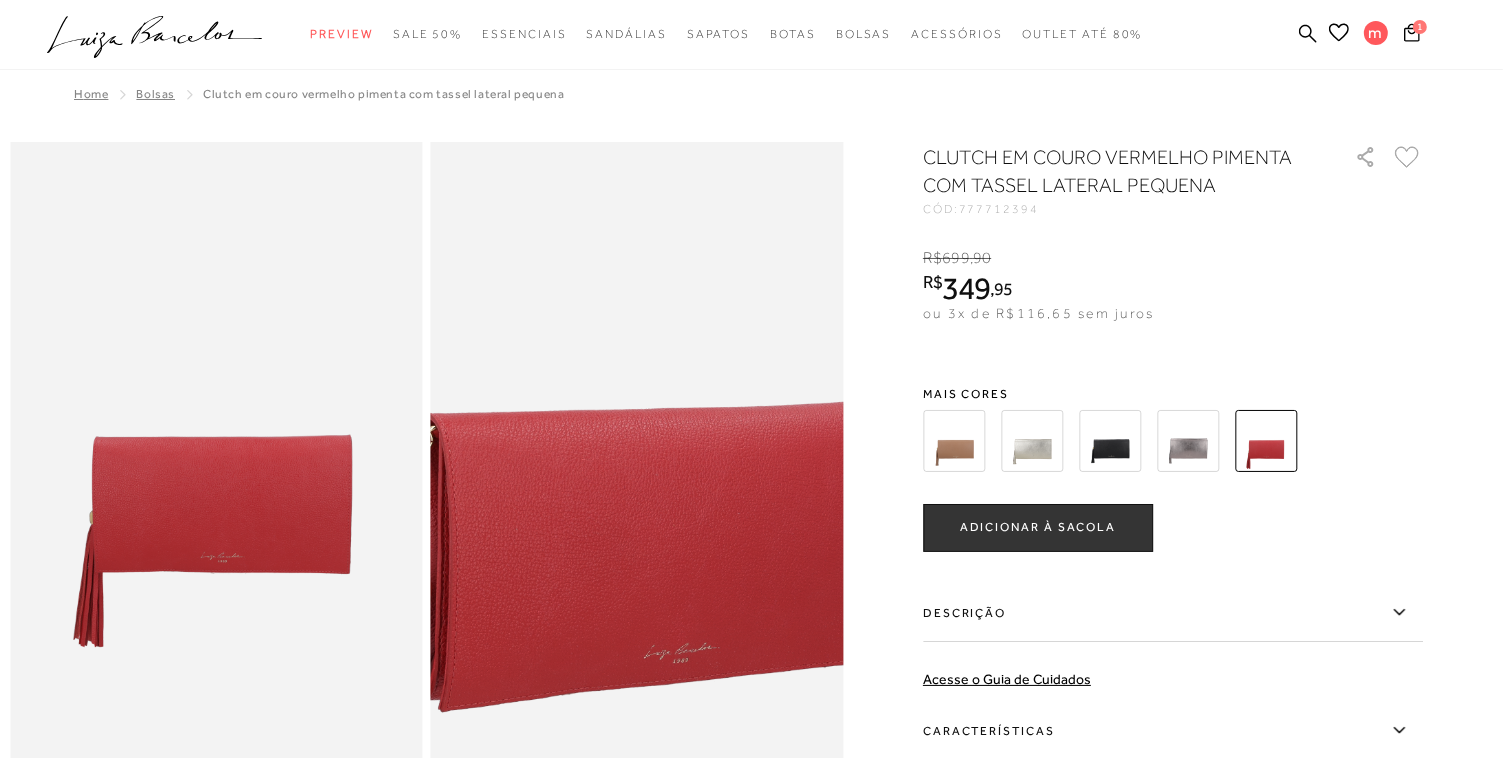 scroll, scrollTop: 0, scrollLeft: 0, axis: both 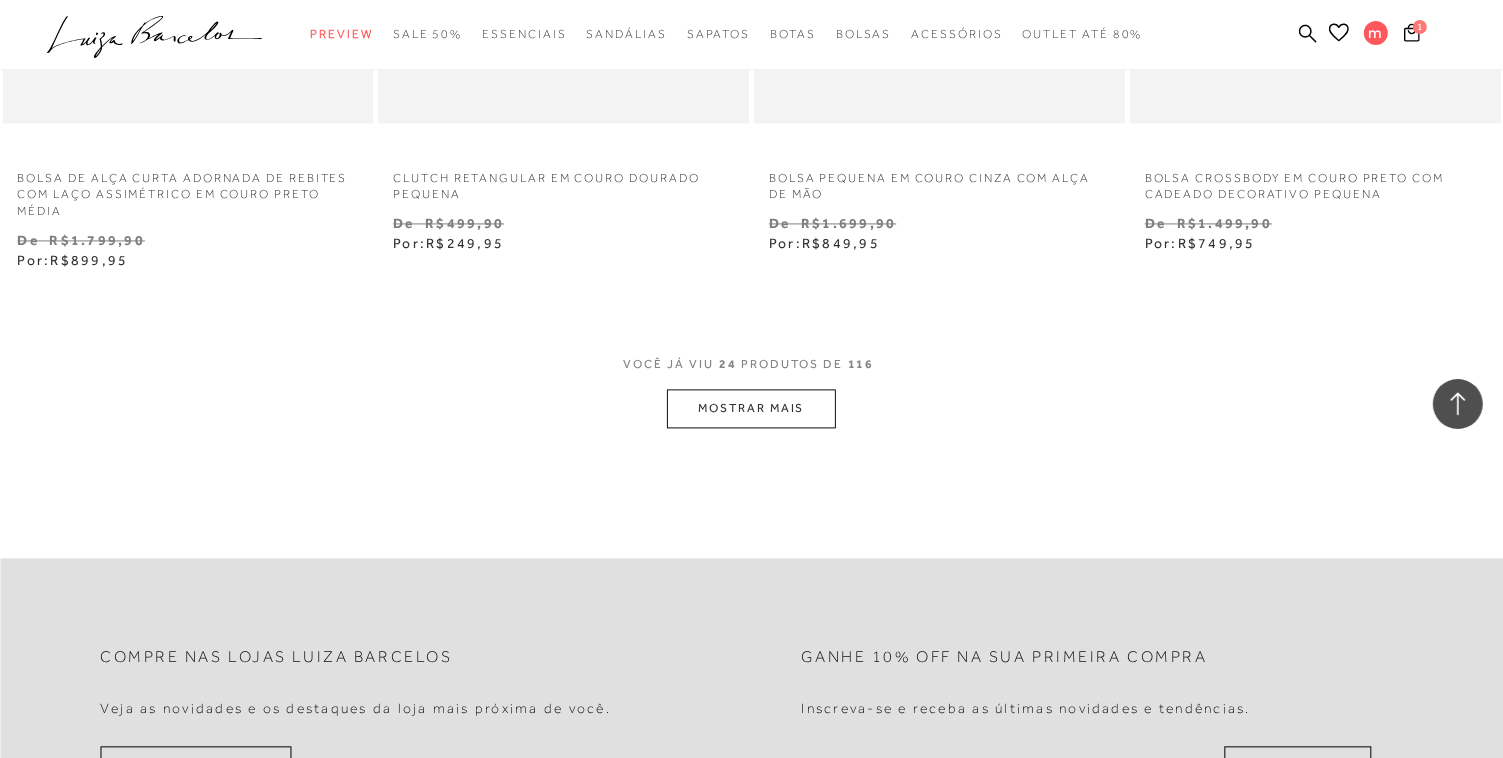 click on "MOSTRAR MAIS" at bounding box center (751, 408) 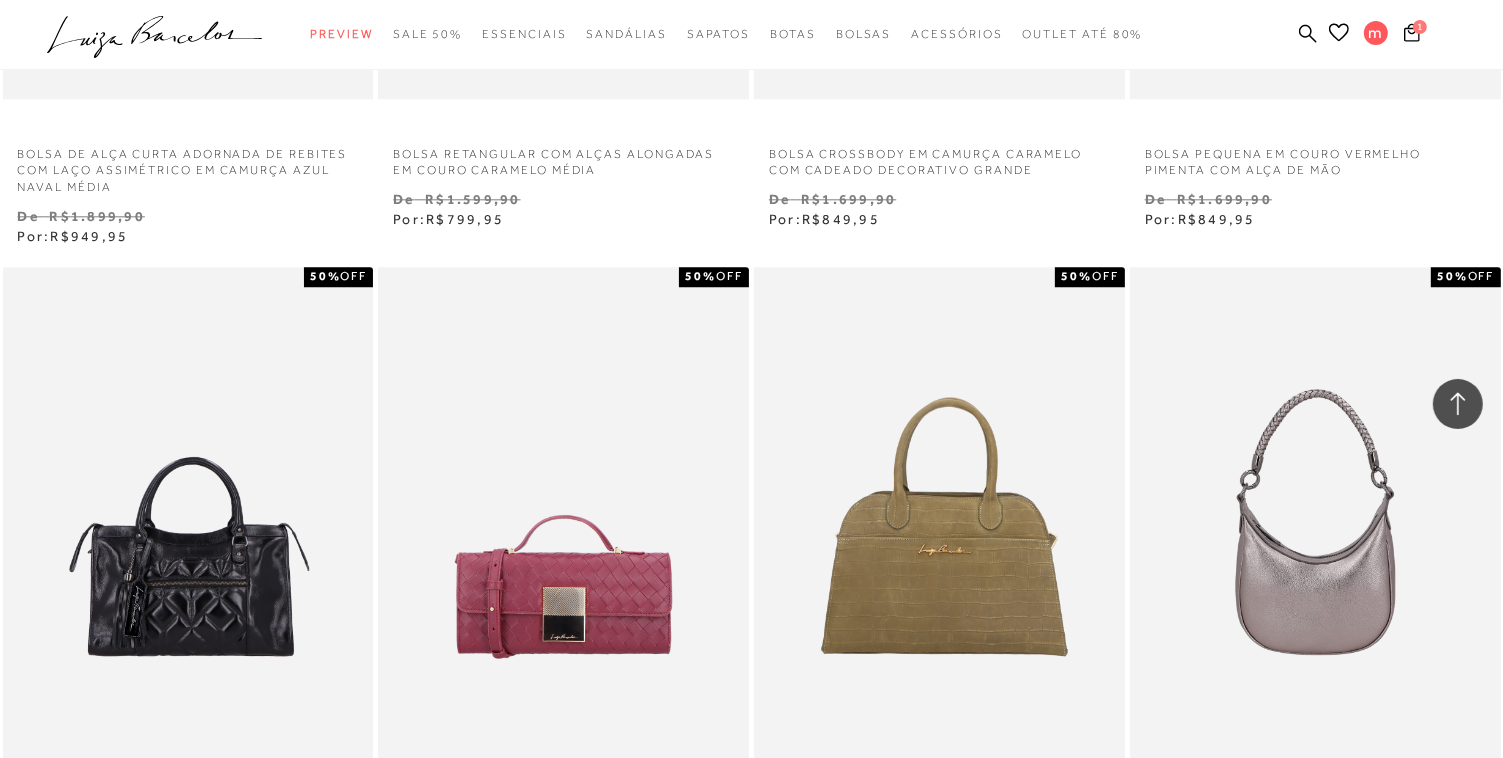 scroll, scrollTop: 5120, scrollLeft: 0, axis: vertical 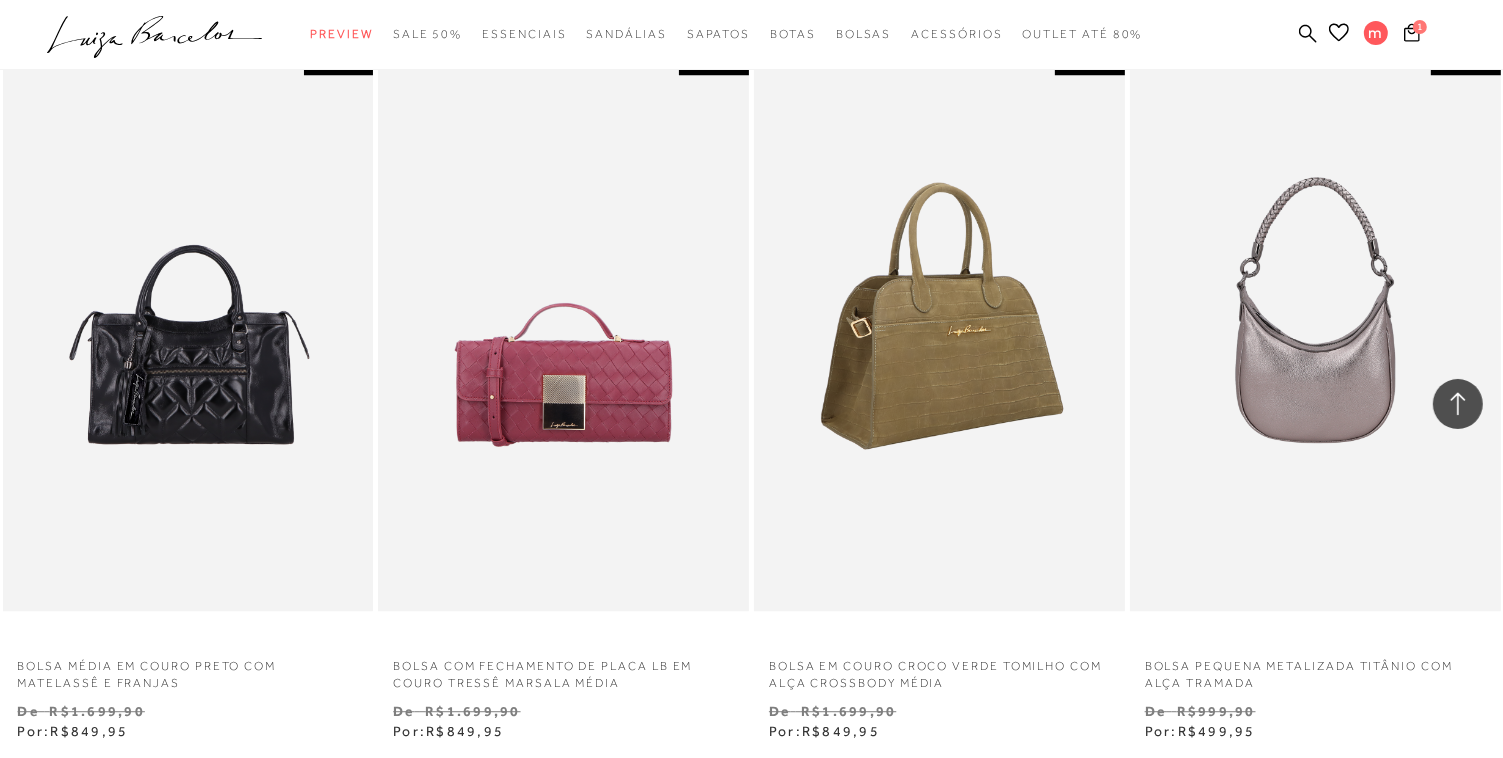 click at bounding box center (940, 333) 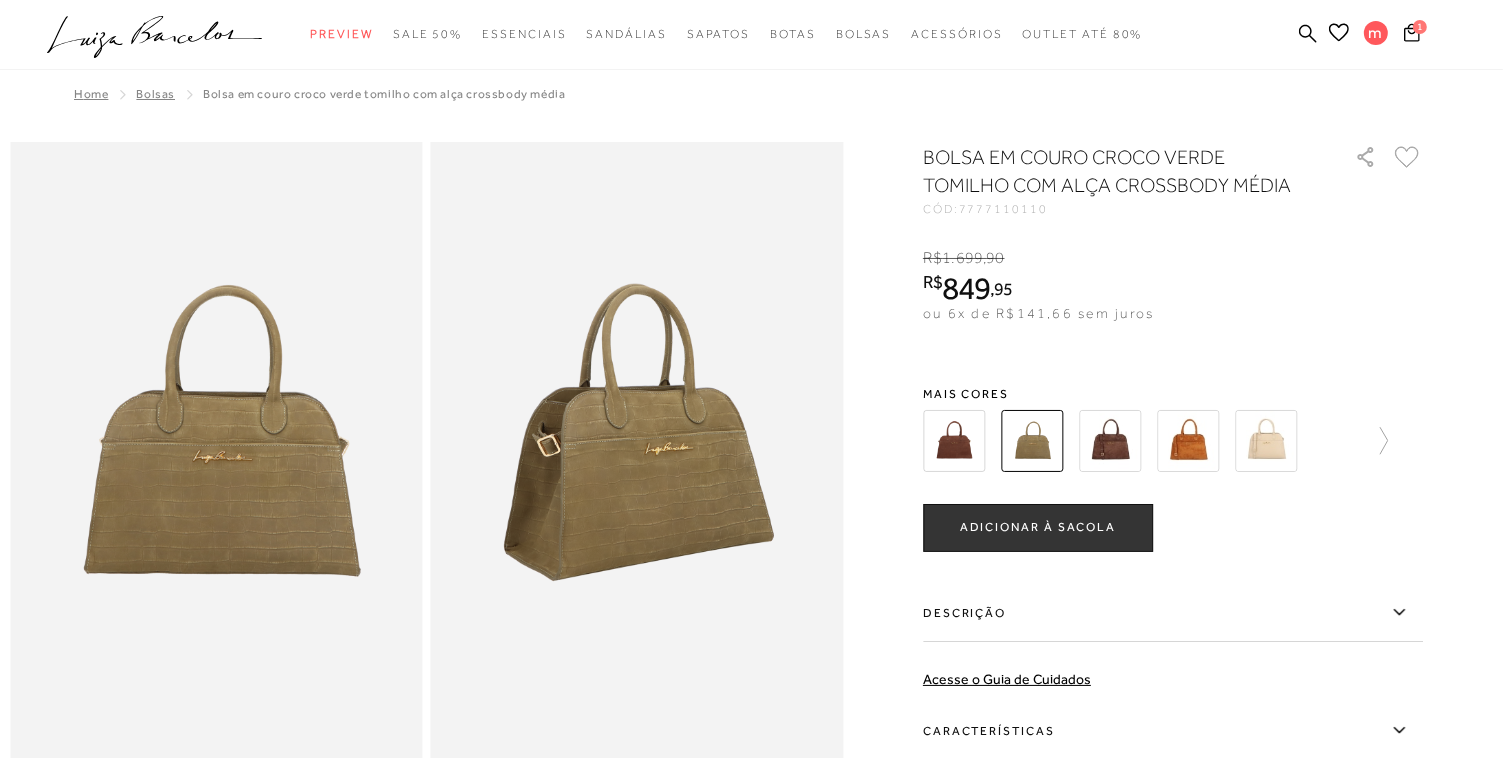 scroll, scrollTop: 0, scrollLeft: 0, axis: both 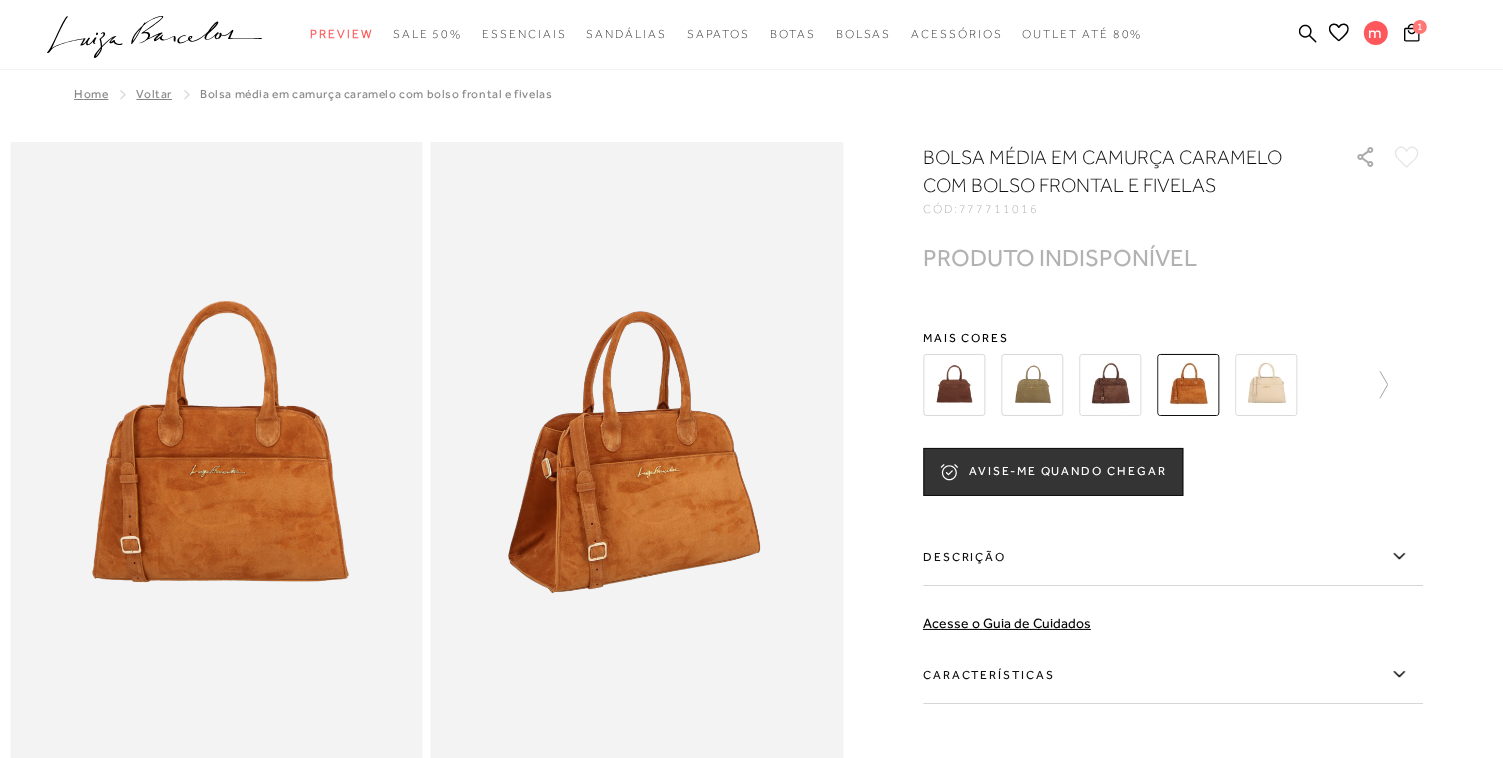 click at bounding box center [954, 385] 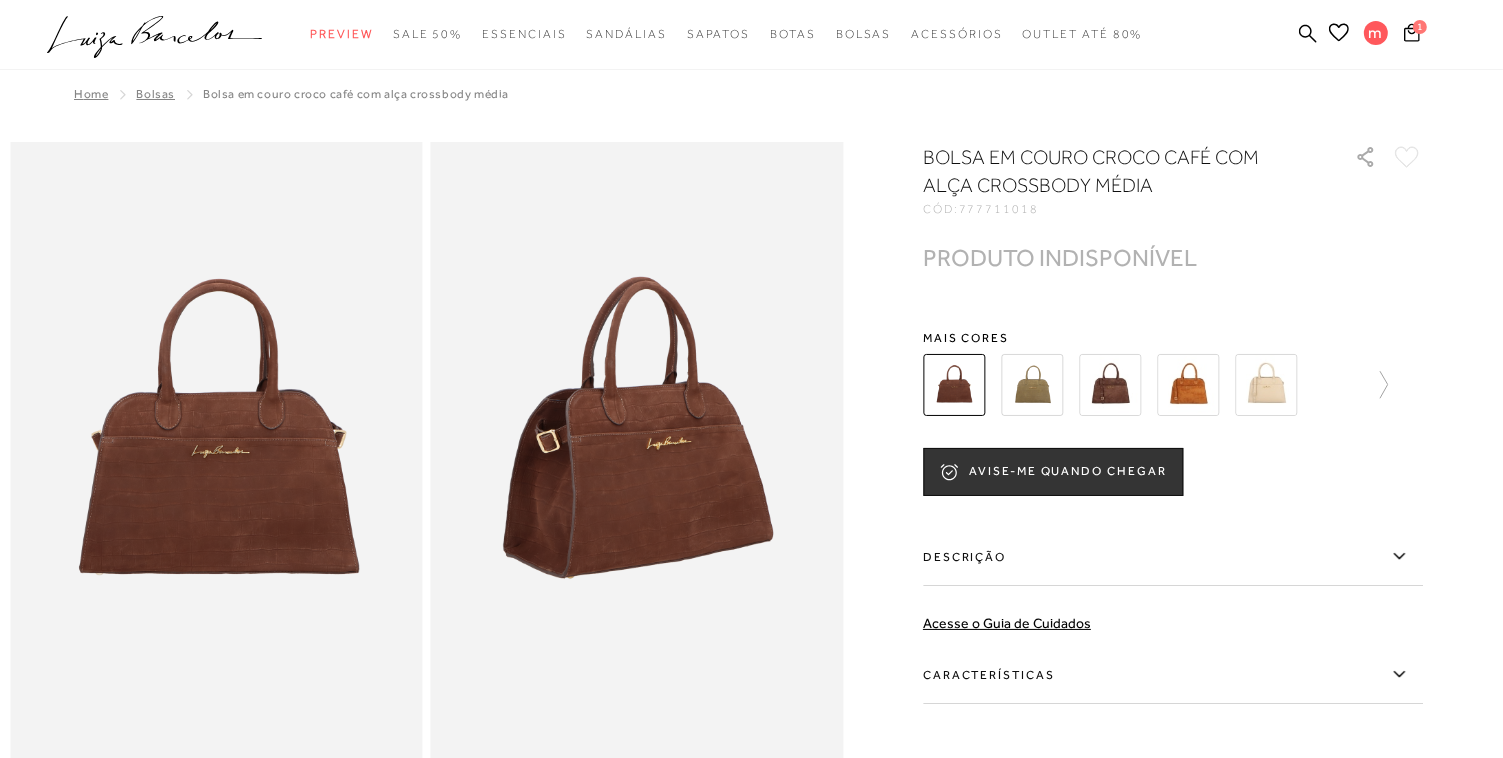 scroll, scrollTop: 0, scrollLeft: 0, axis: both 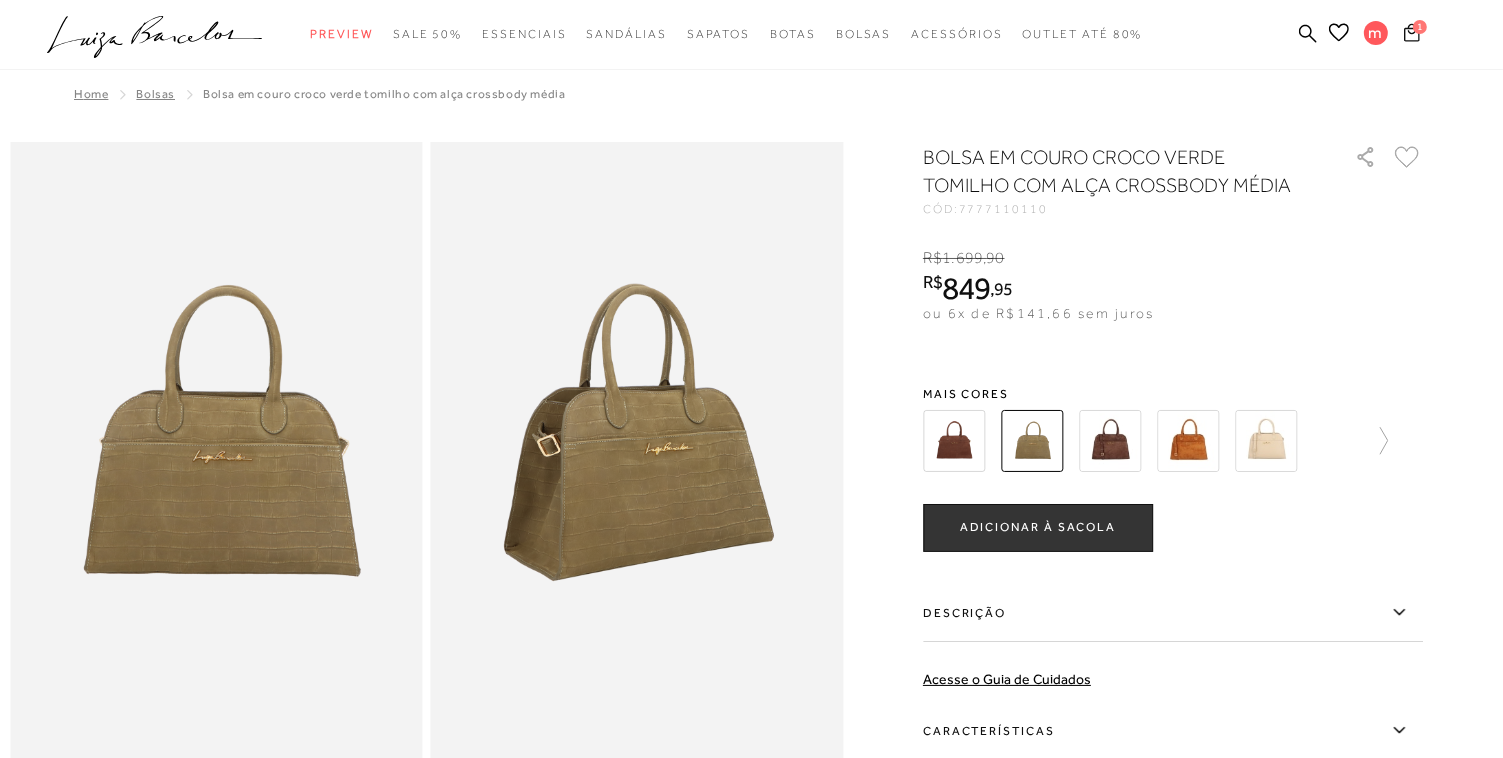 click 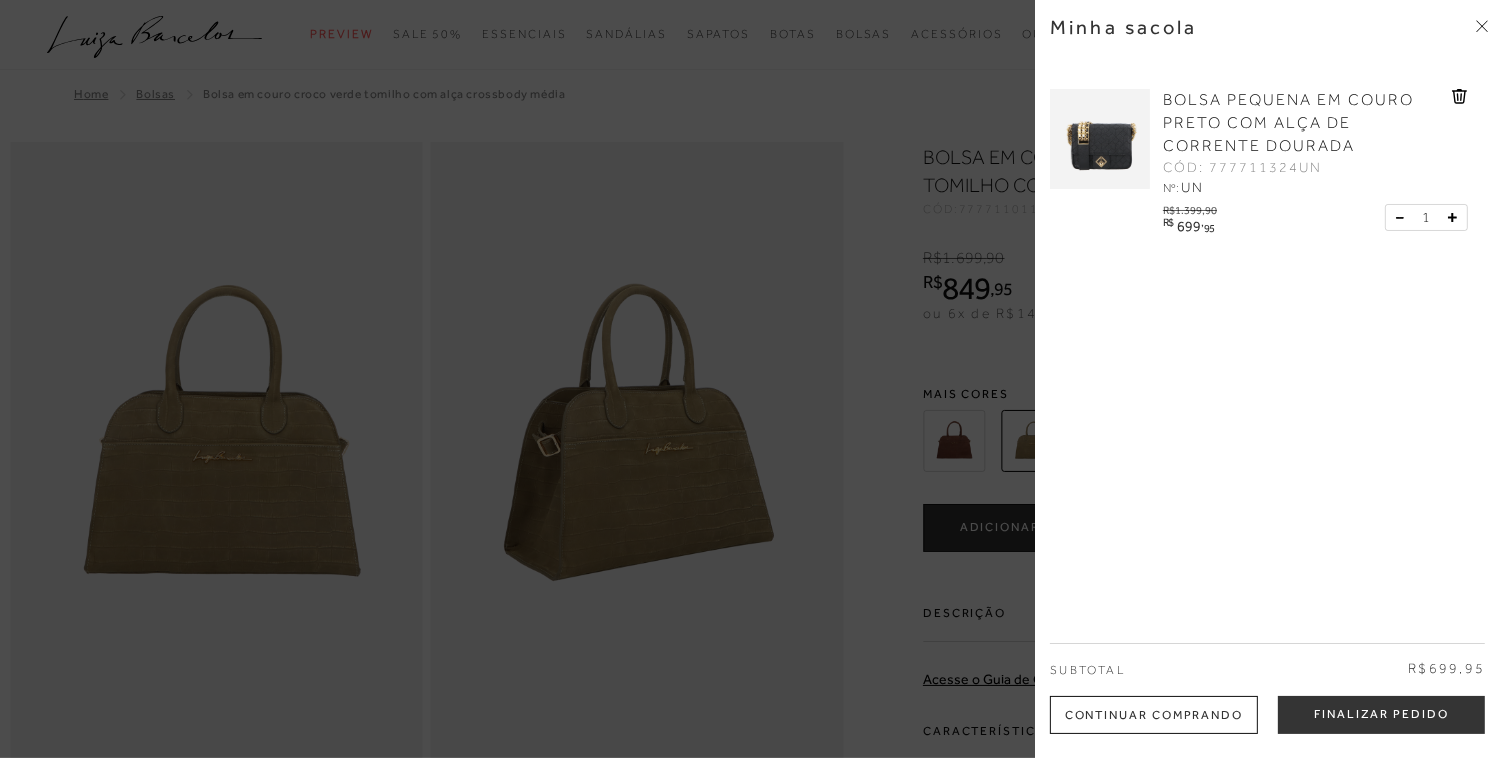 click at bounding box center [1100, 139] 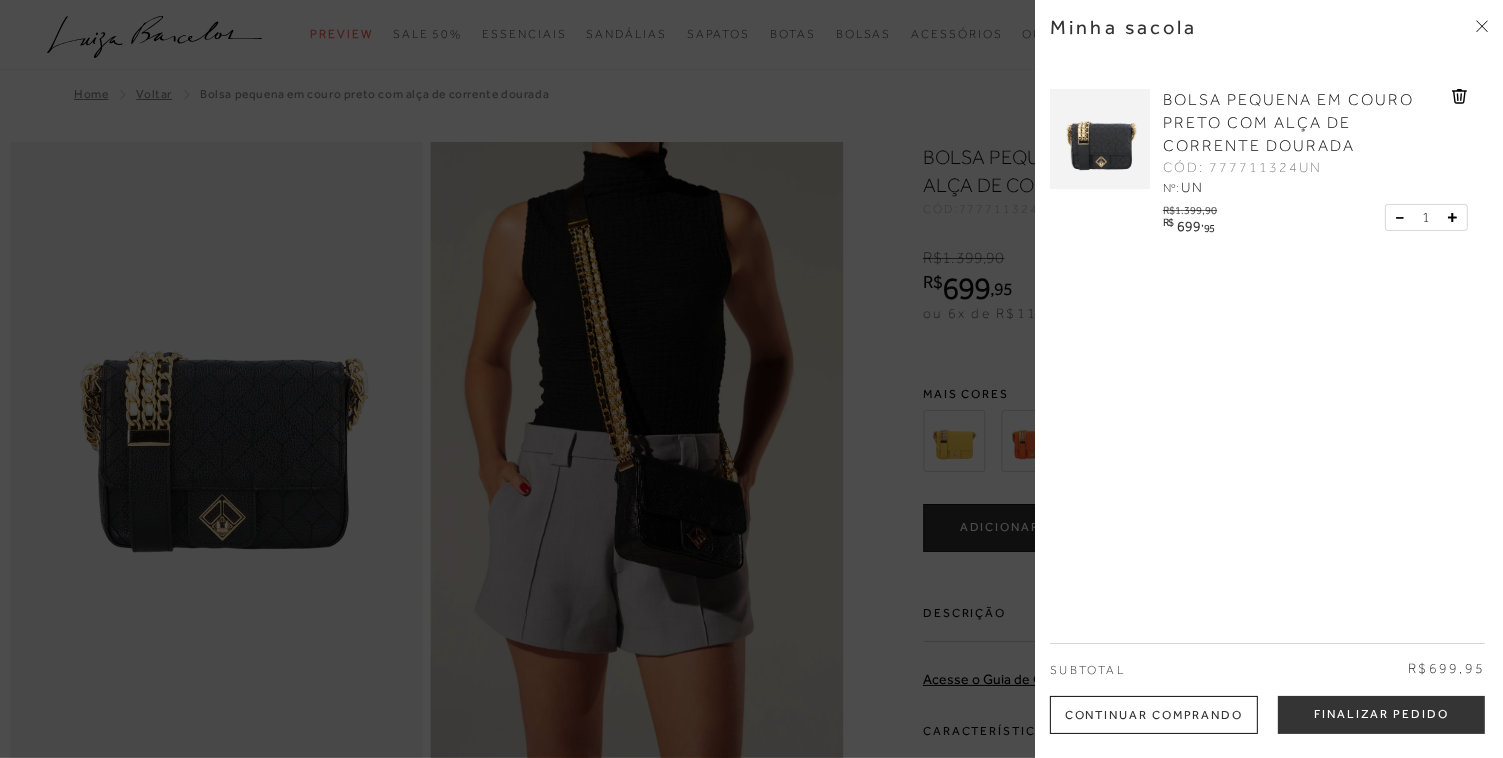 scroll, scrollTop: 0, scrollLeft: 0, axis: both 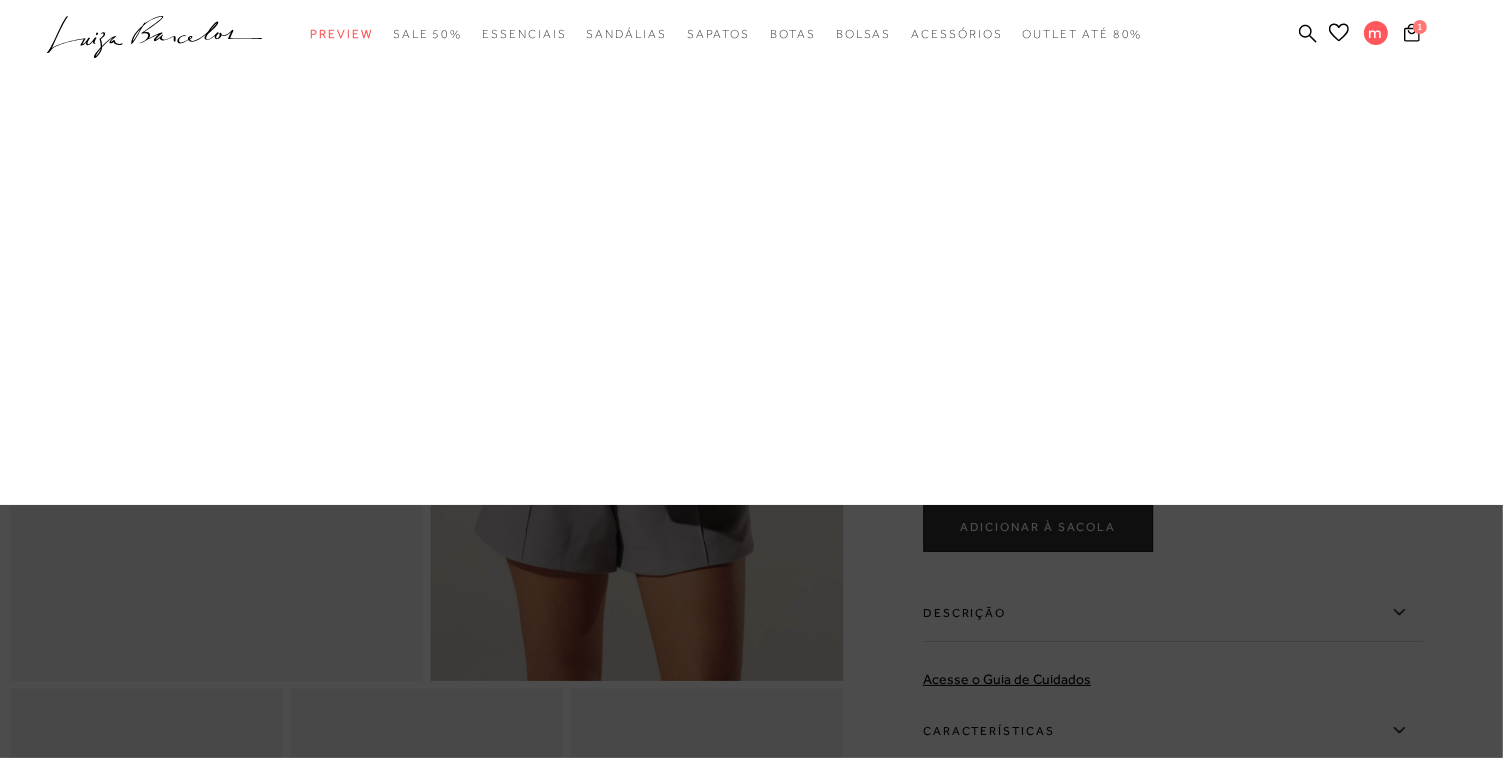 click on "Bolsas" at bounding box center [0, 0] 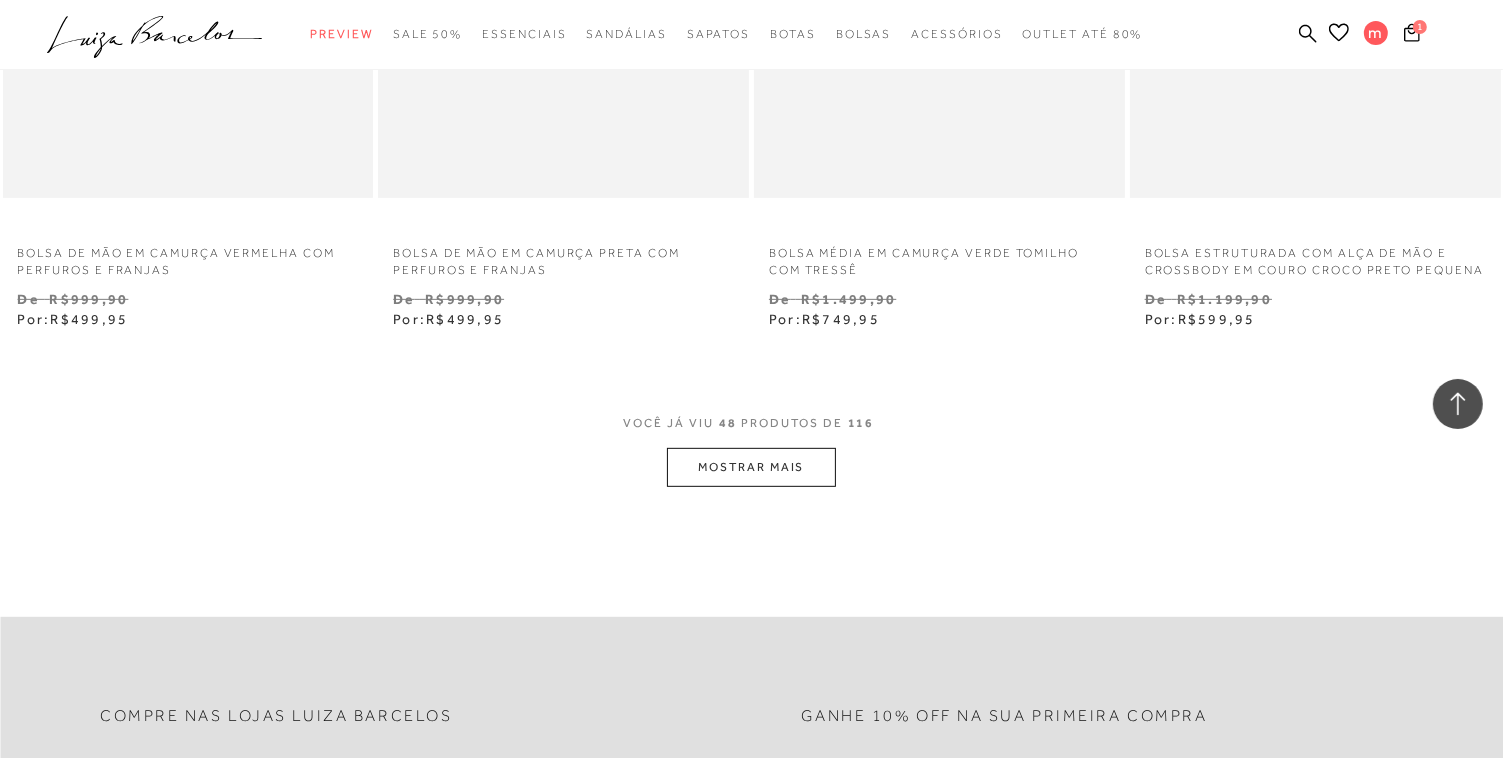 scroll, scrollTop: 8400, scrollLeft: 0, axis: vertical 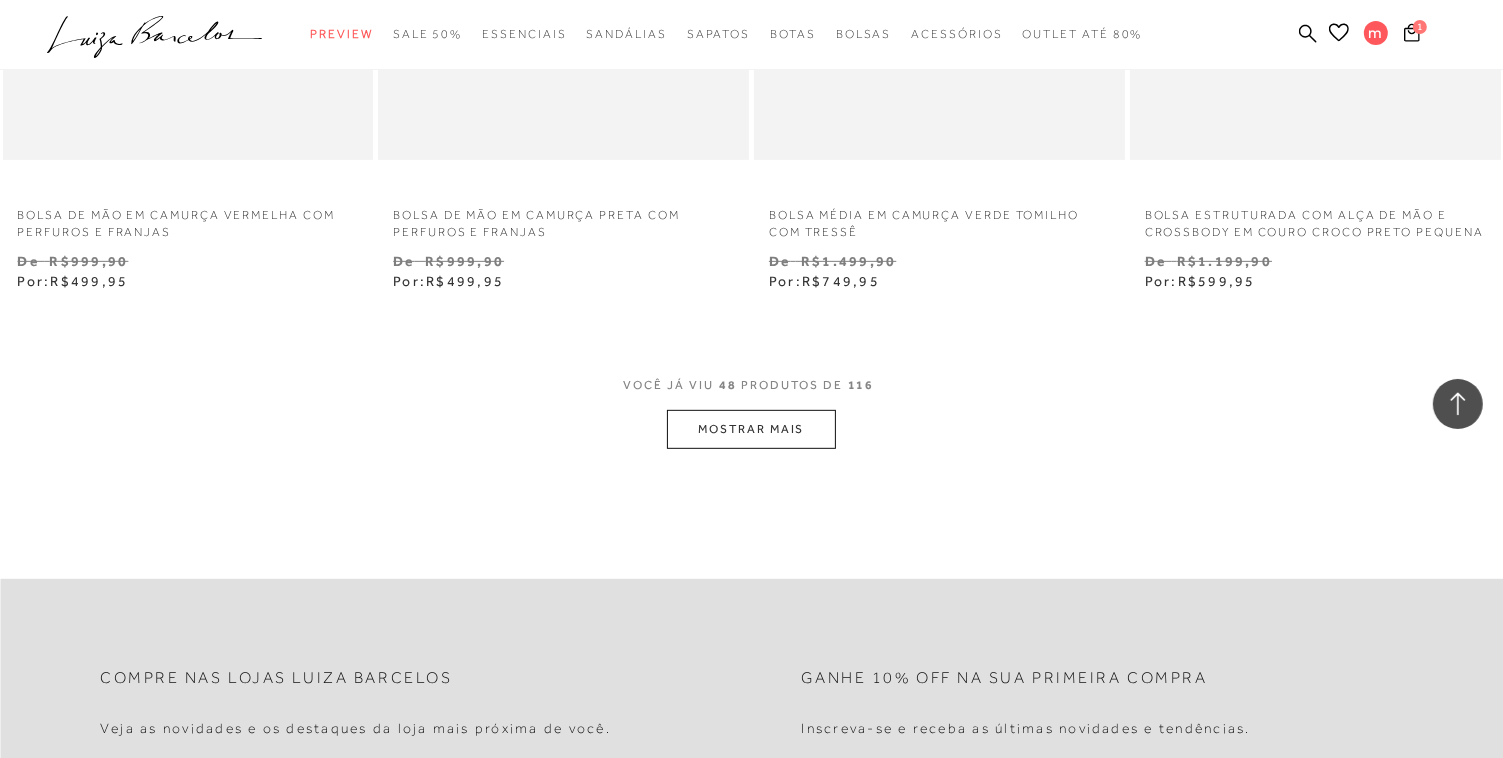 click on "MOSTRAR MAIS" at bounding box center (751, 429) 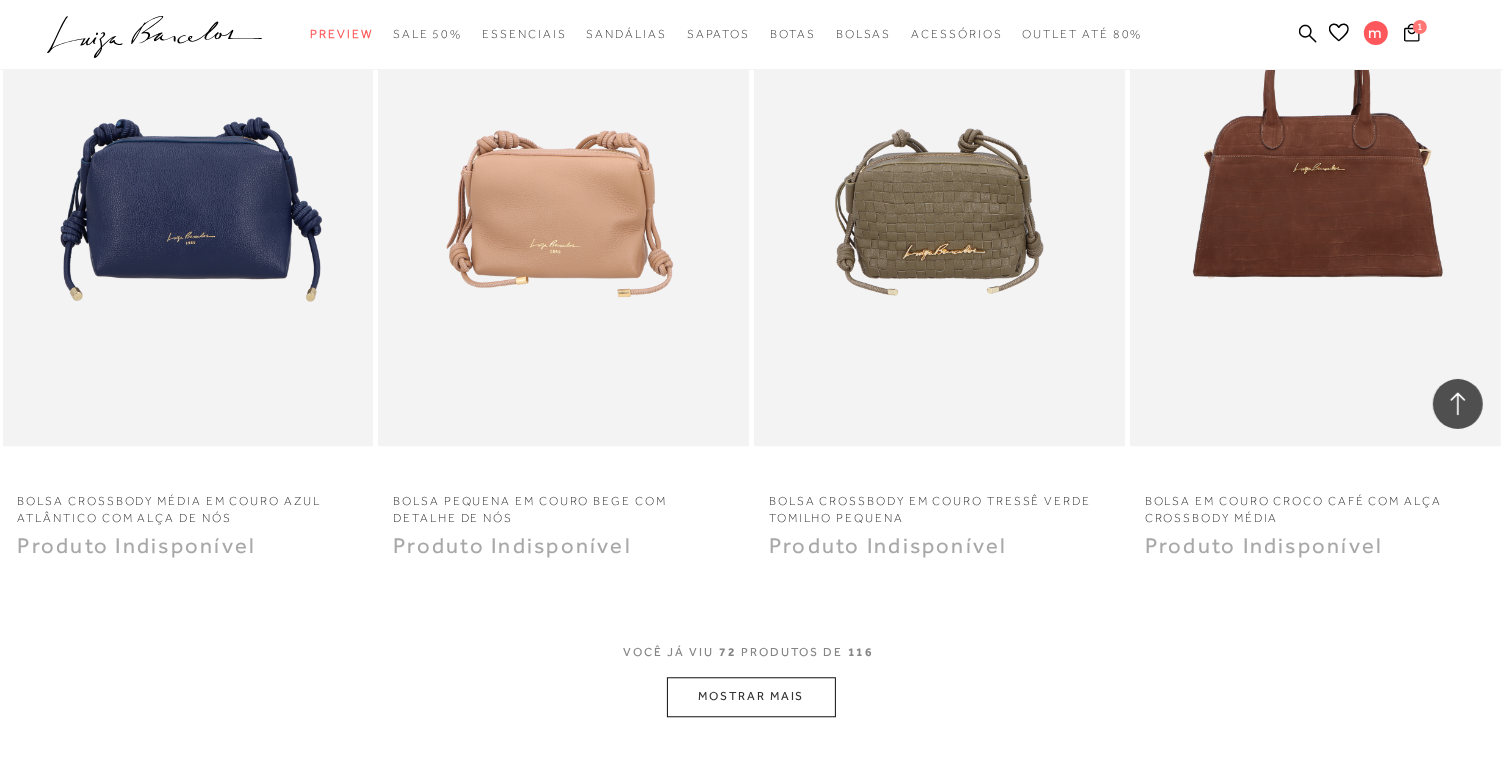 scroll, scrollTop: 12480, scrollLeft: 0, axis: vertical 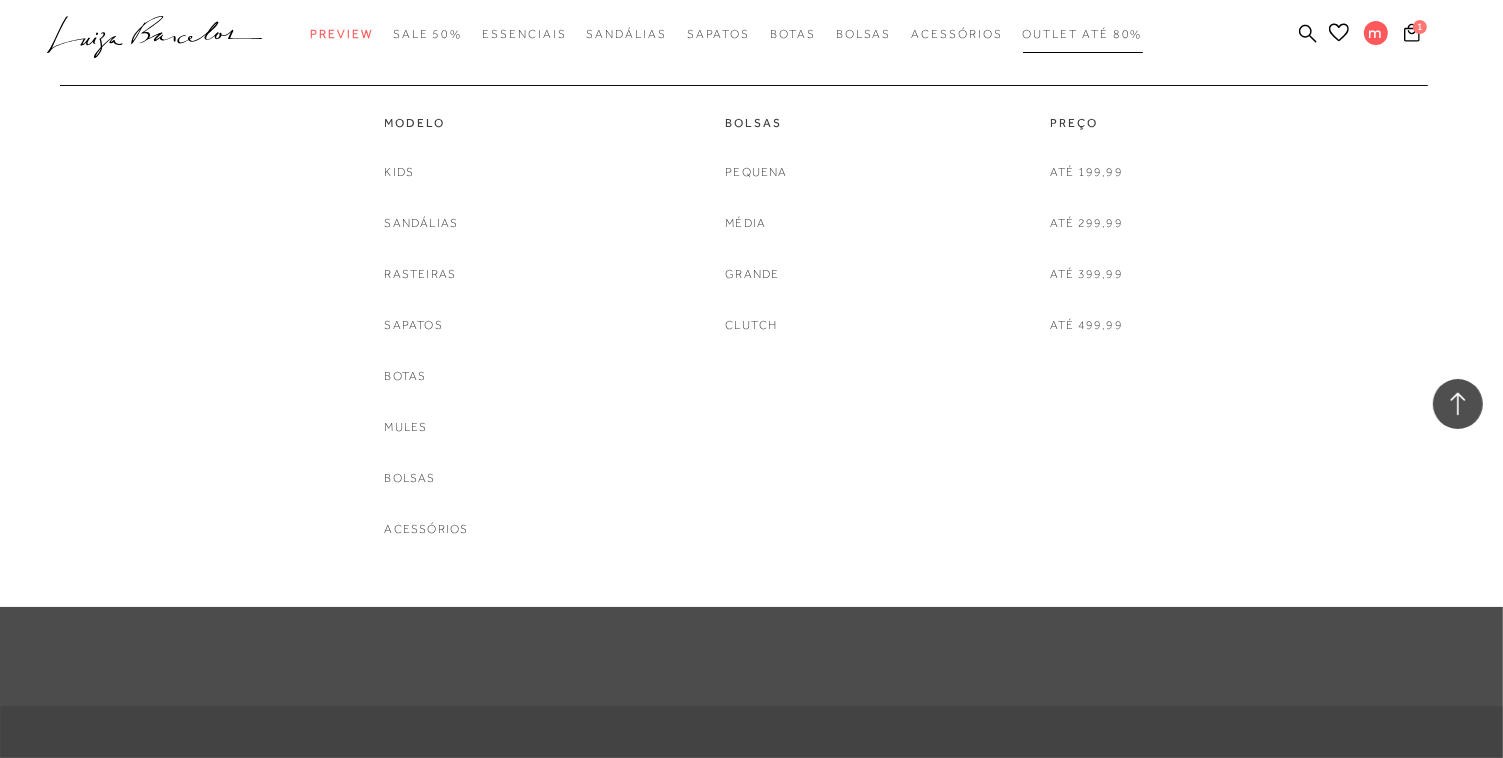 click on "Outlet até 80%" at bounding box center (1083, 34) 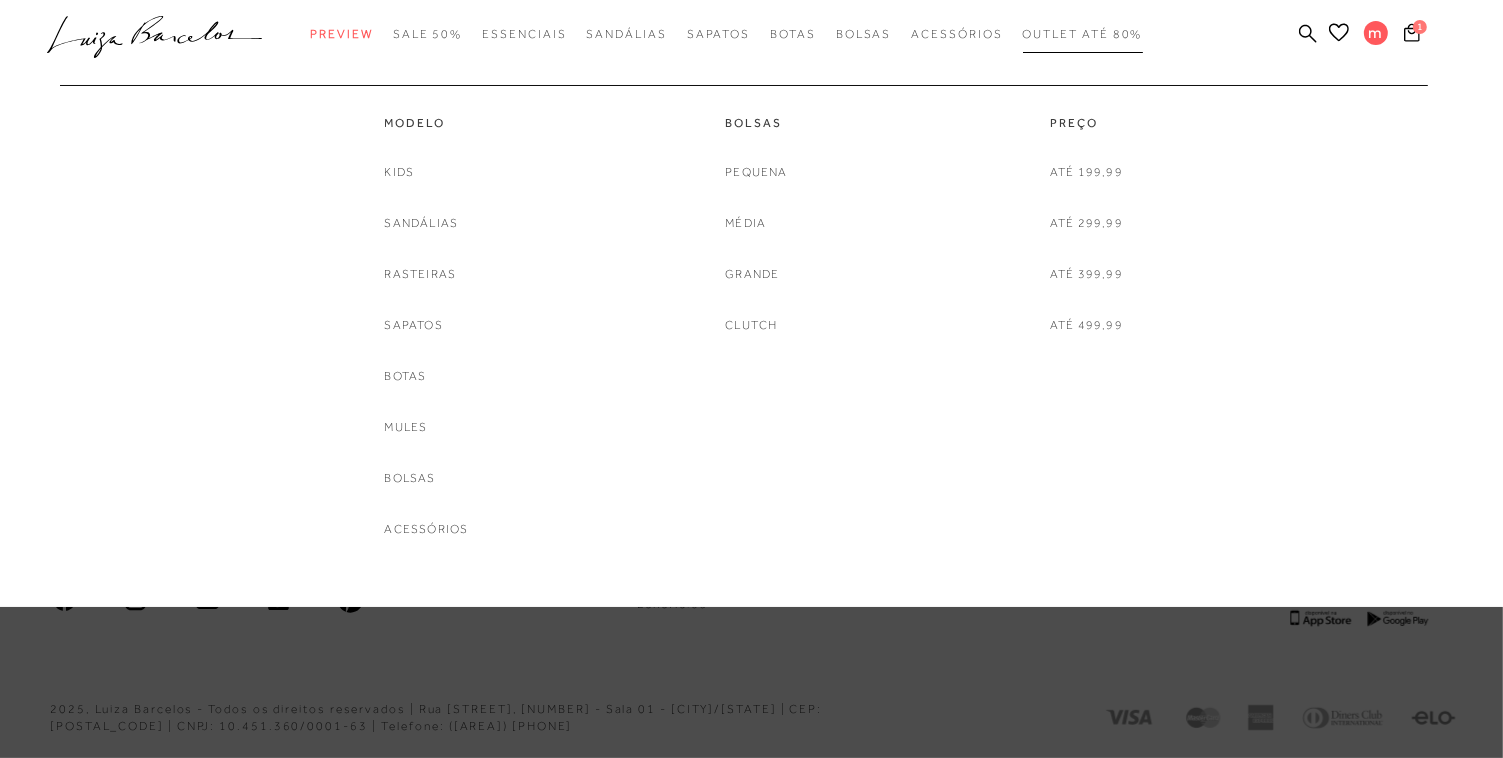 scroll, scrollTop: 0, scrollLeft: 0, axis: both 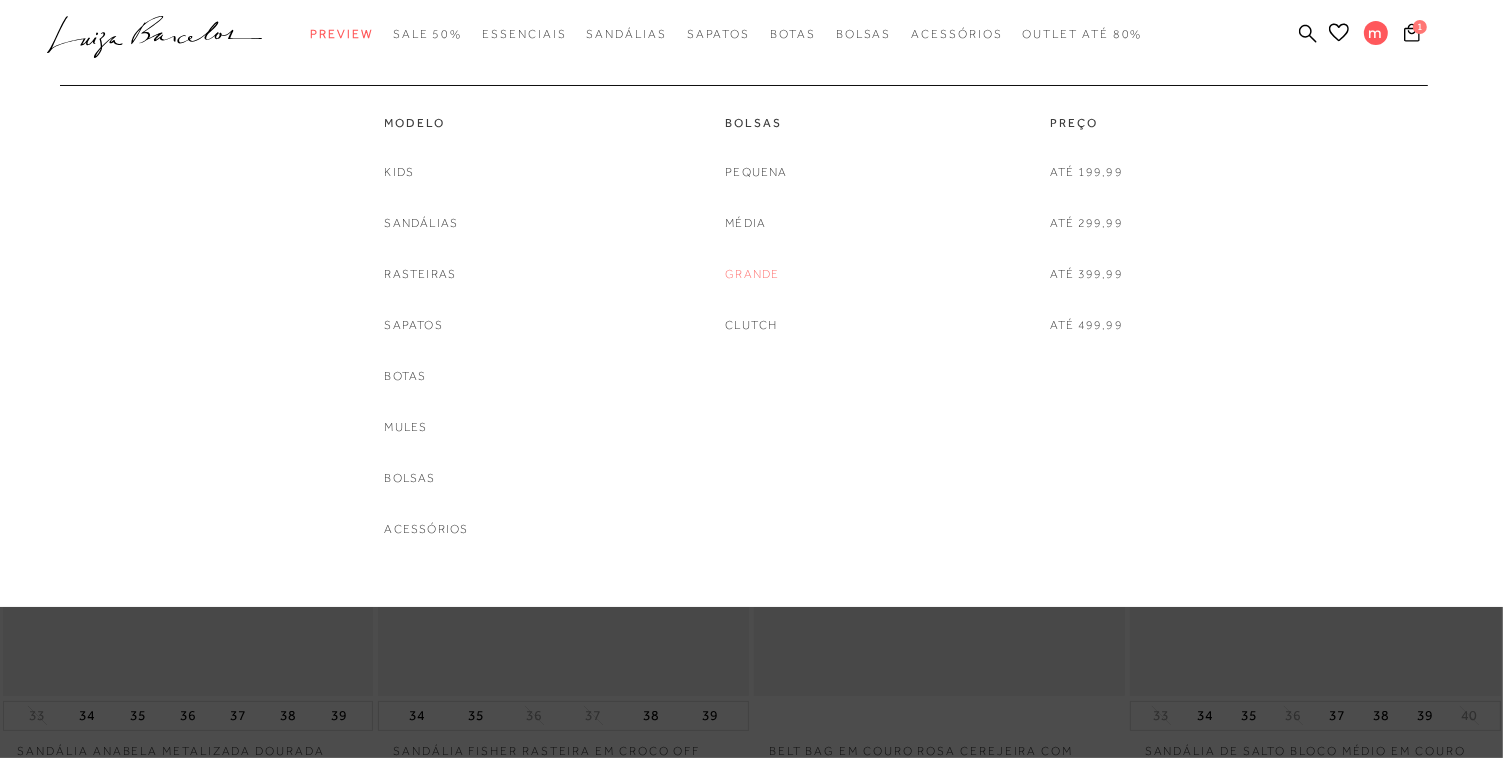 click on "Grande" at bounding box center (752, 274) 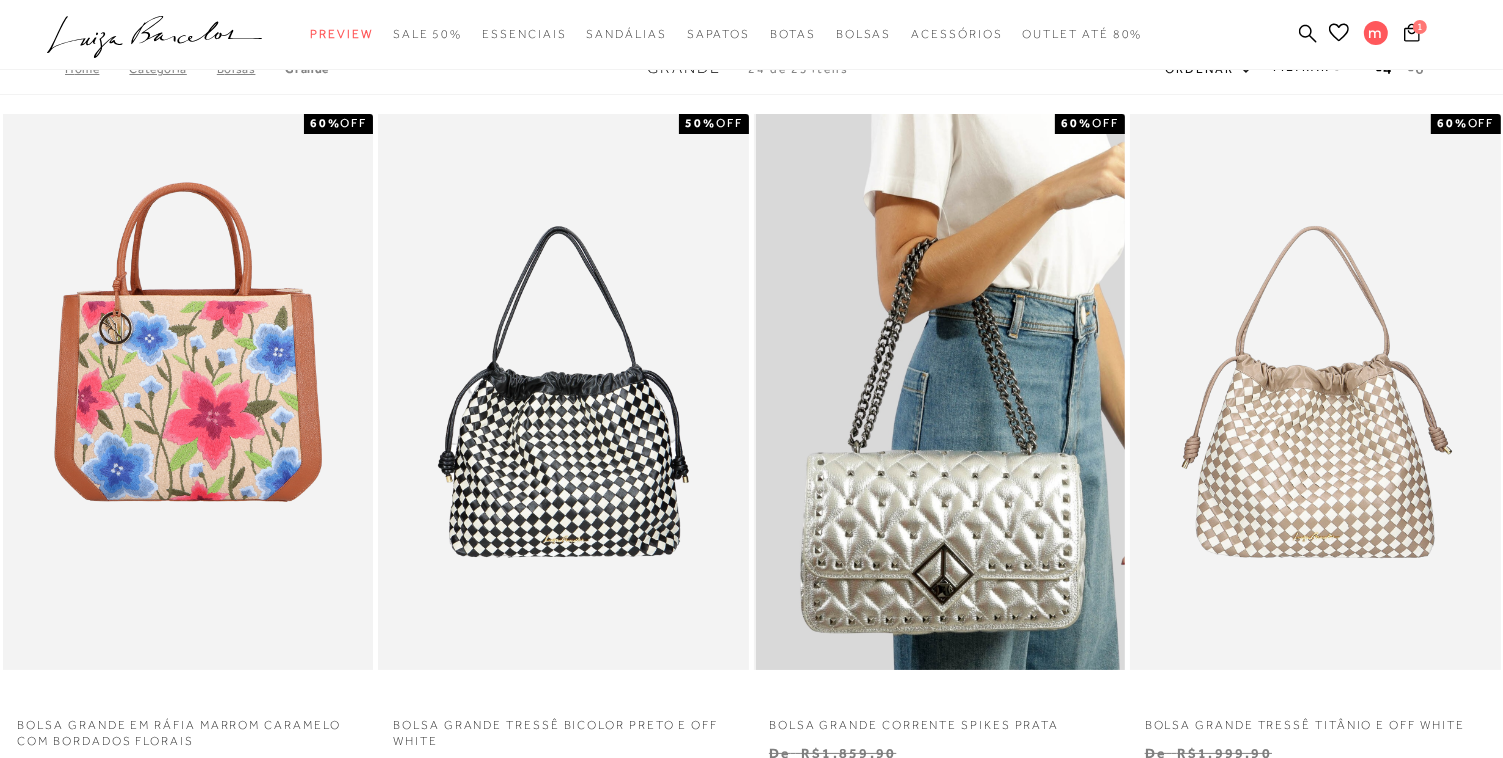 scroll, scrollTop: 0, scrollLeft: 0, axis: both 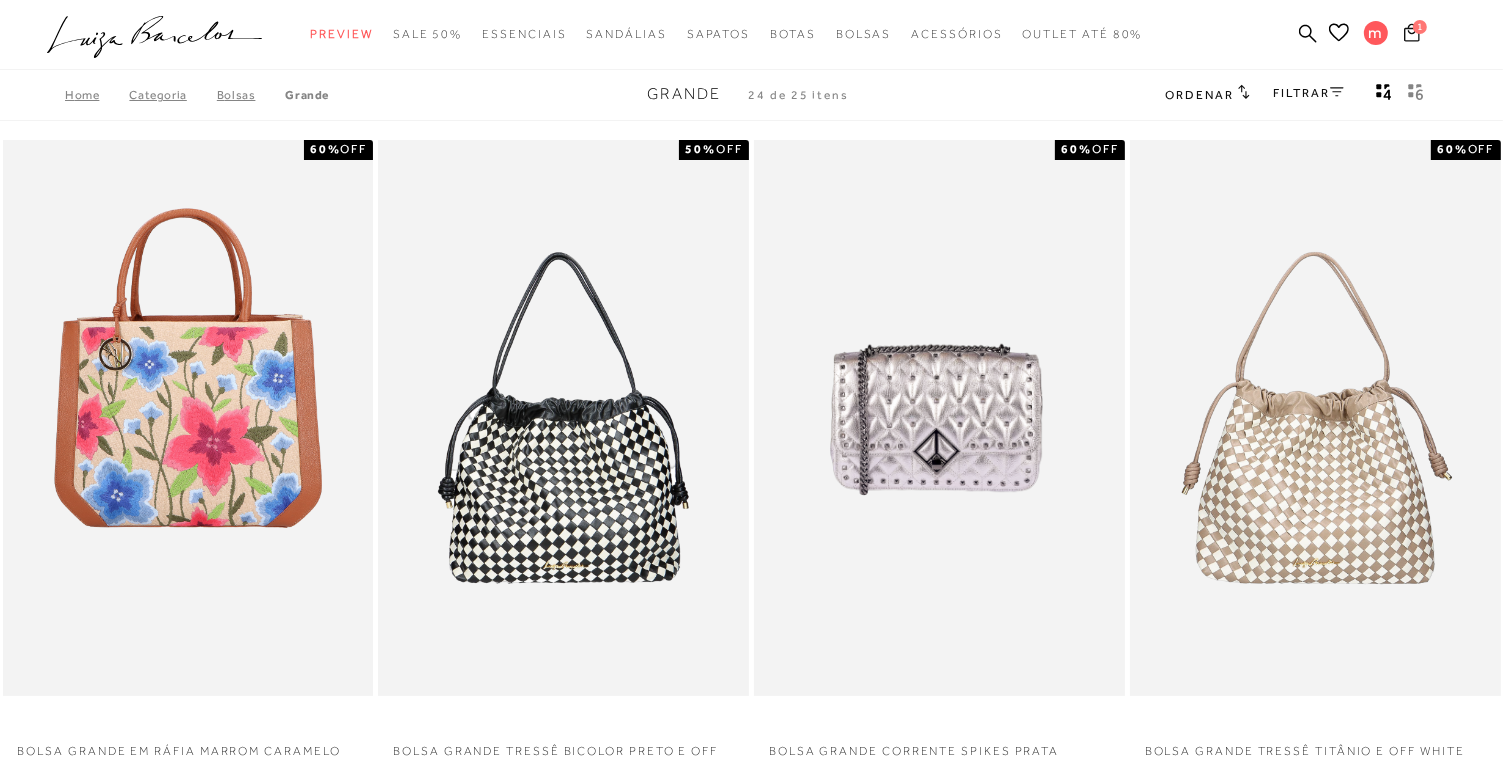 click 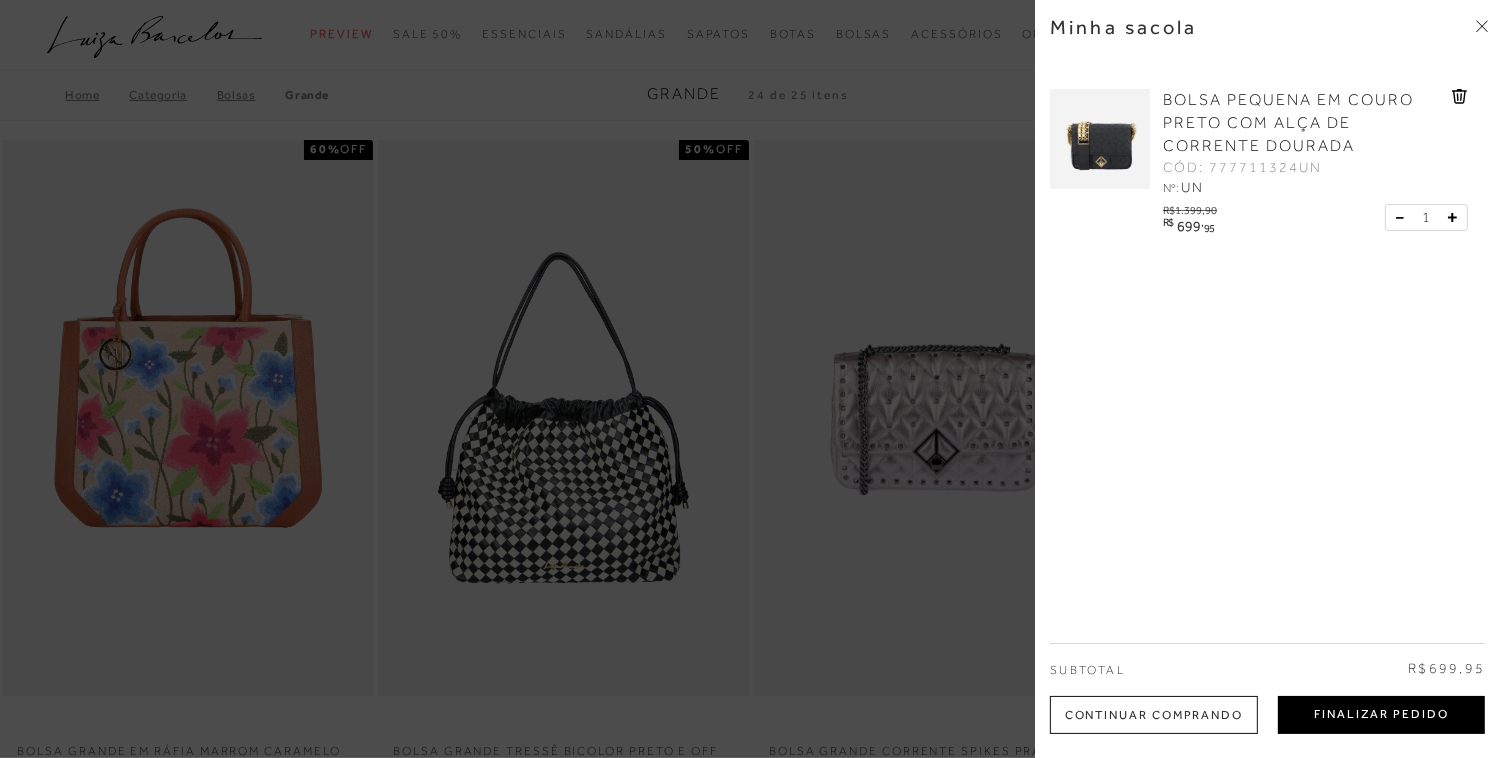 click on "Finalizar Pedido" at bounding box center [1381, 715] 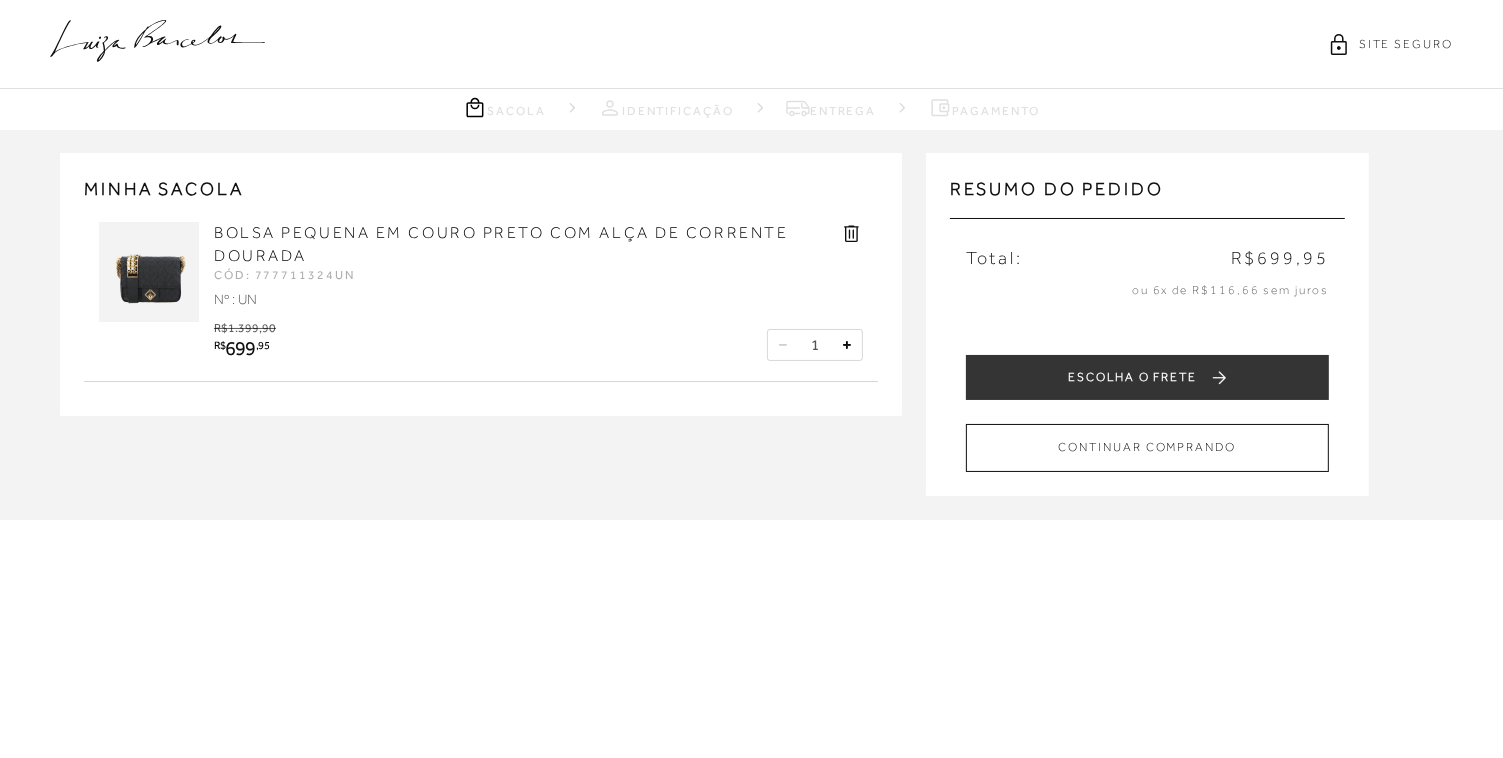 scroll, scrollTop: 0, scrollLeft: 0, axis: both 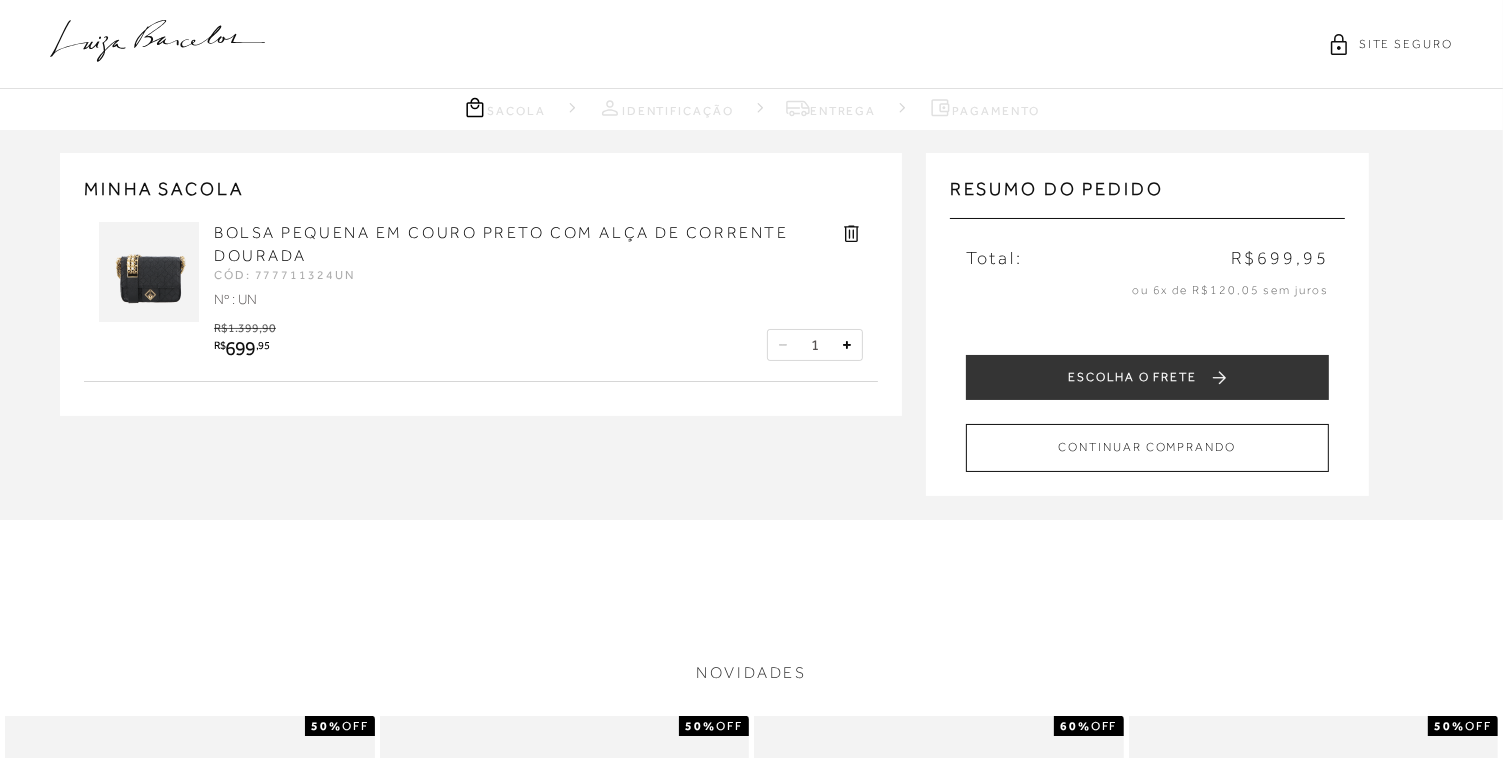 click at bounding box center [149, 272] 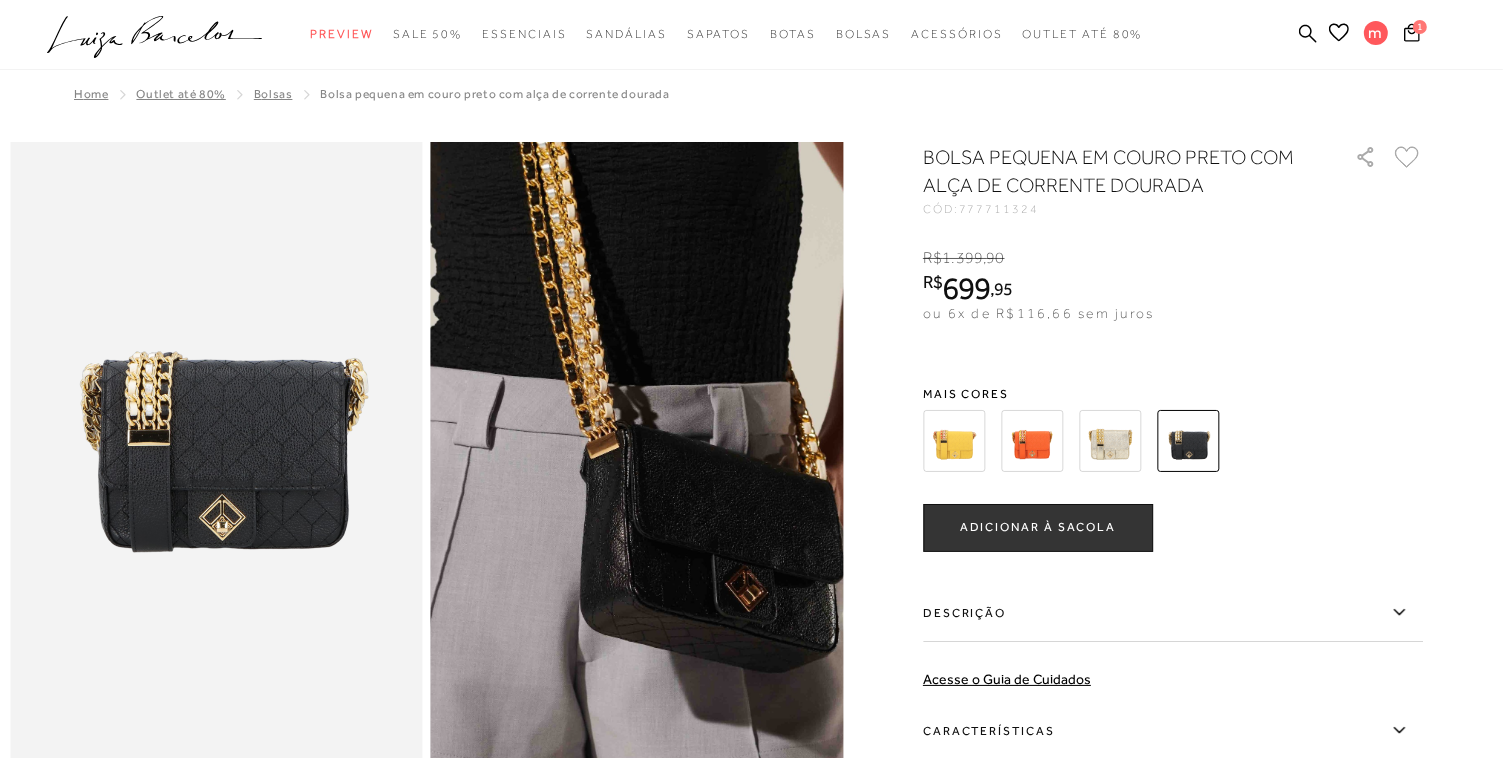 scroll, scrollTop: 0, scrollLeft: 0, axis: both 